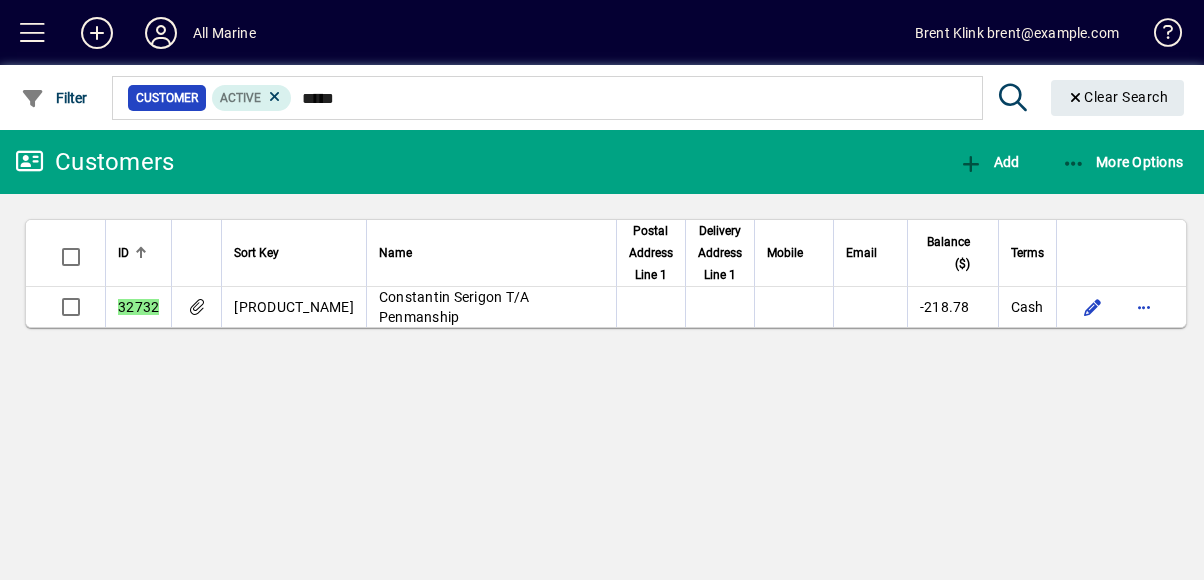 scroll, scrollTop: 0, scrollLeft: 0, axis: both 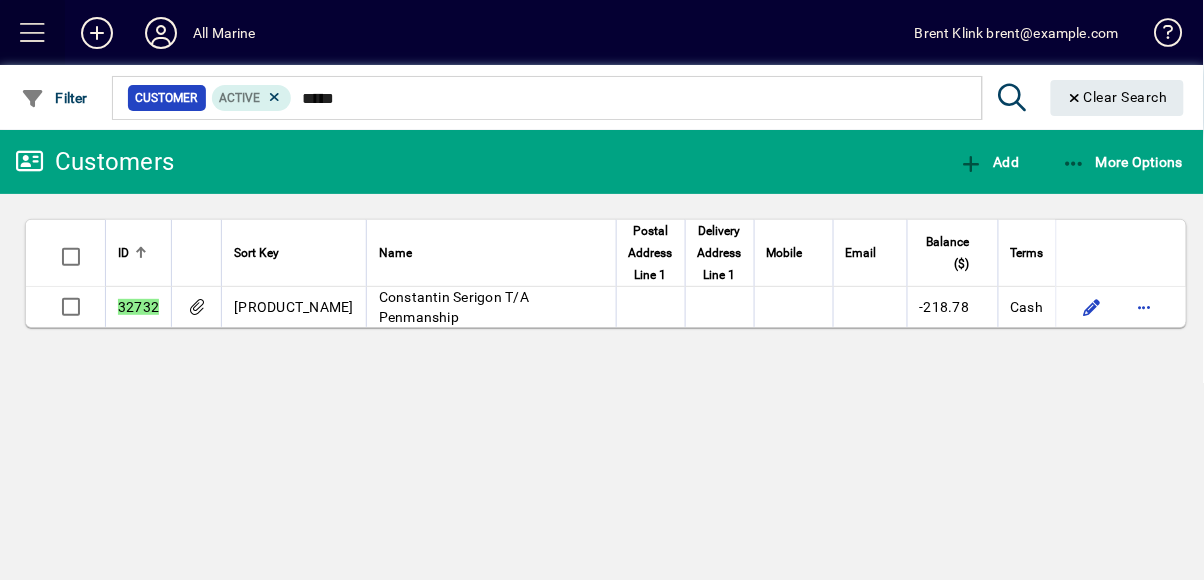 click at bounding box center [33, 33] 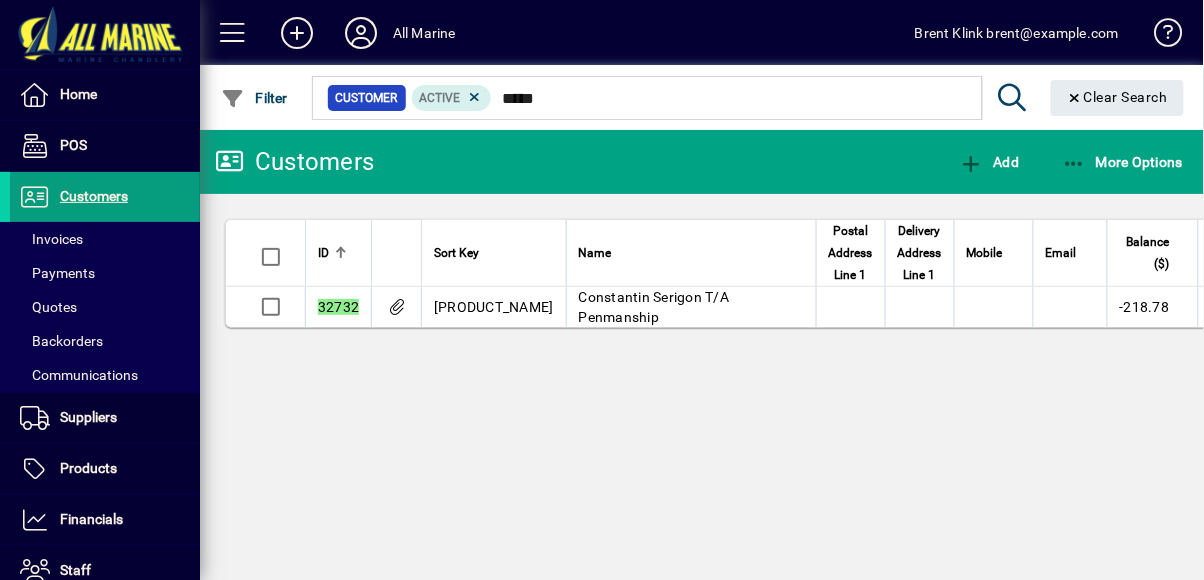 click on "Suppliers" at bounding box center [63, 418] 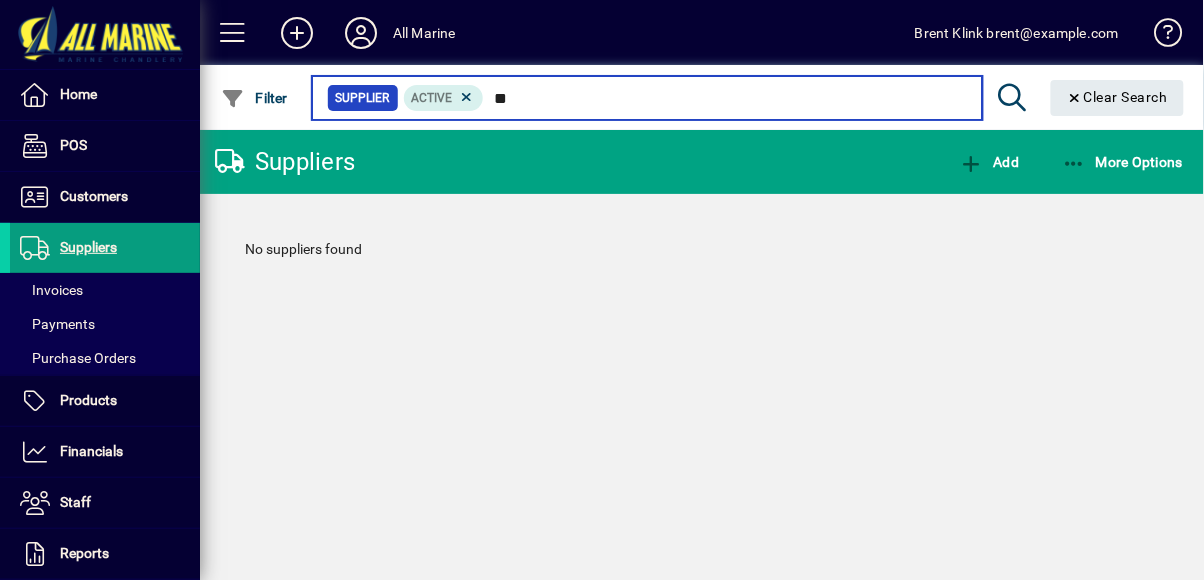 type on "*" 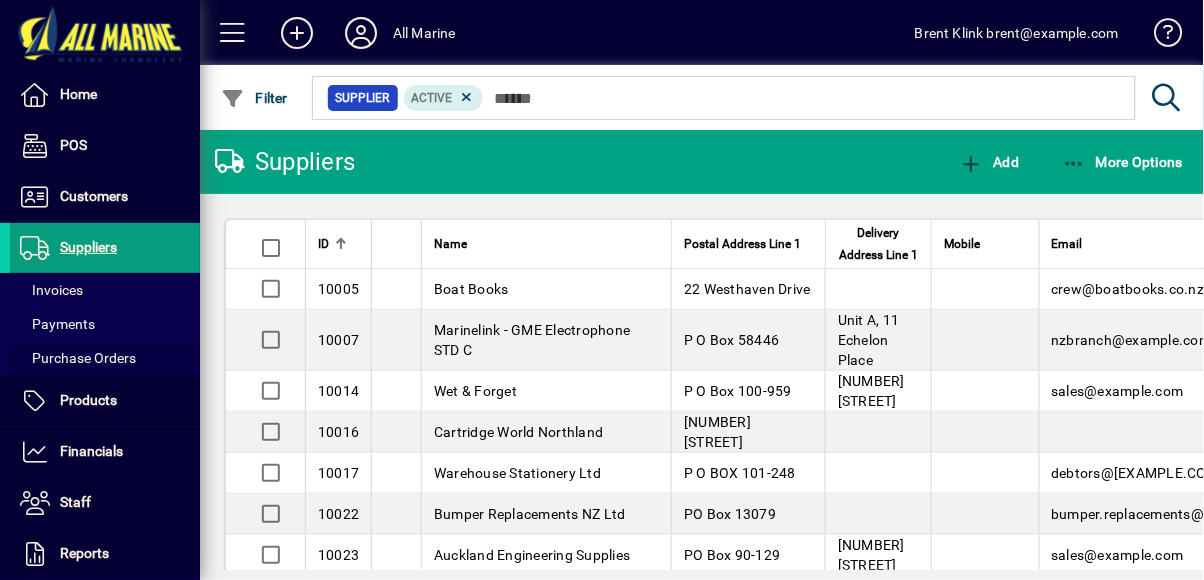 click on "Purchase Orders" at bounding box center (78, 358) 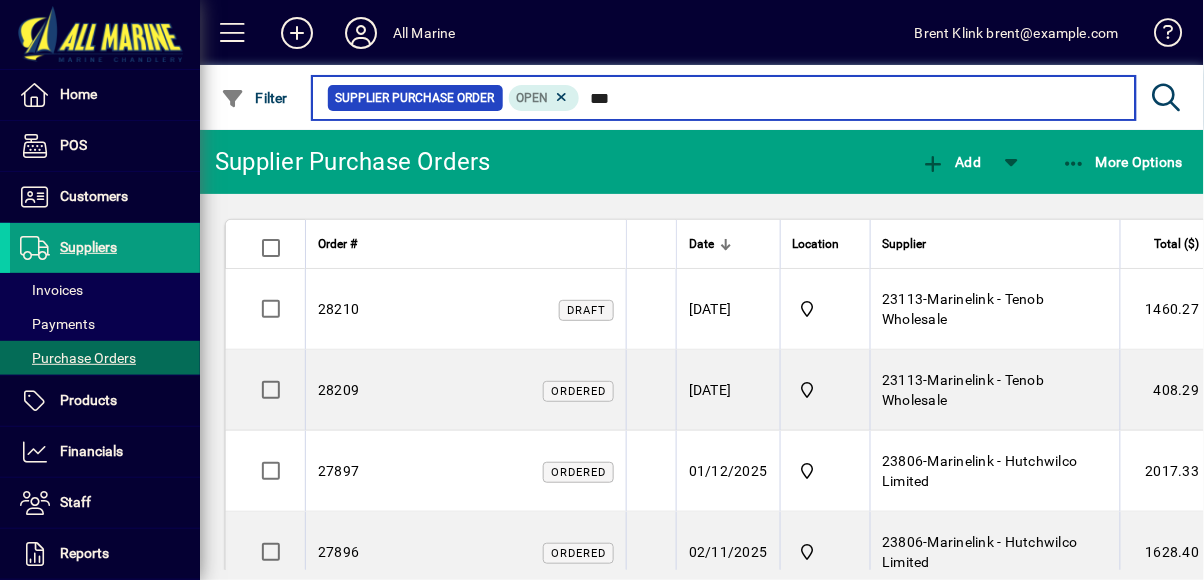 type on "***" 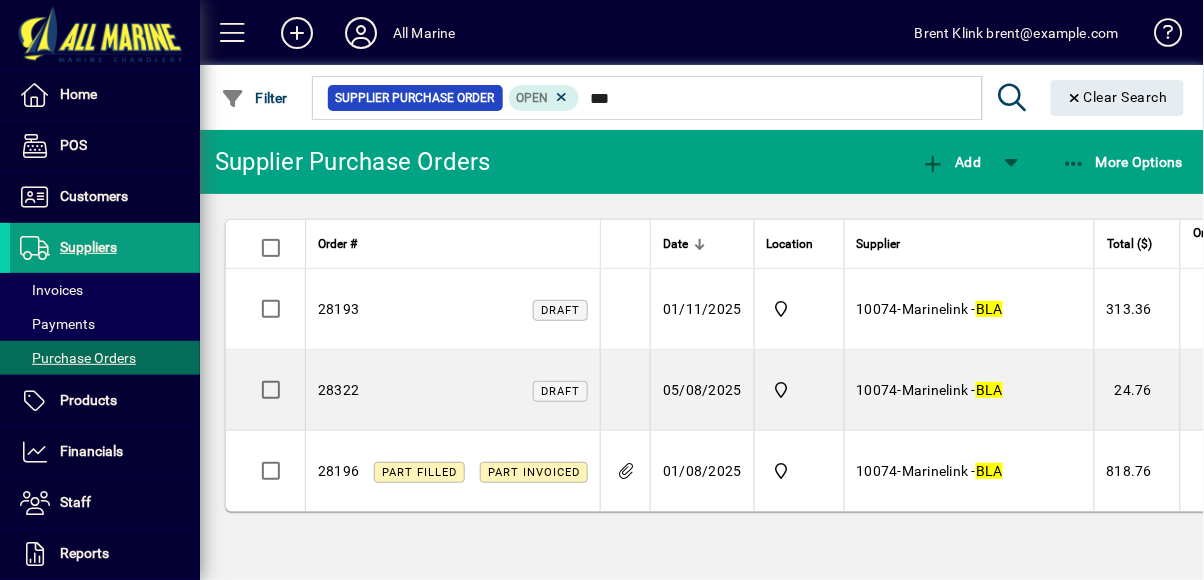 click on "[NUMBER] - Marinelink - BLA" at bounding box center [969, 390] 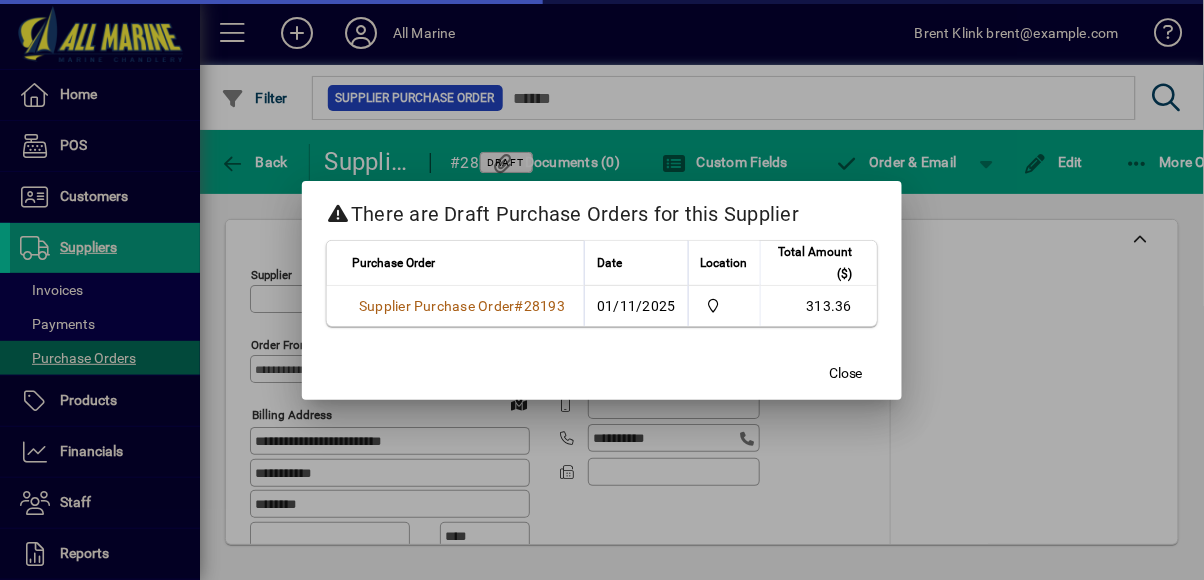 type on "**********" 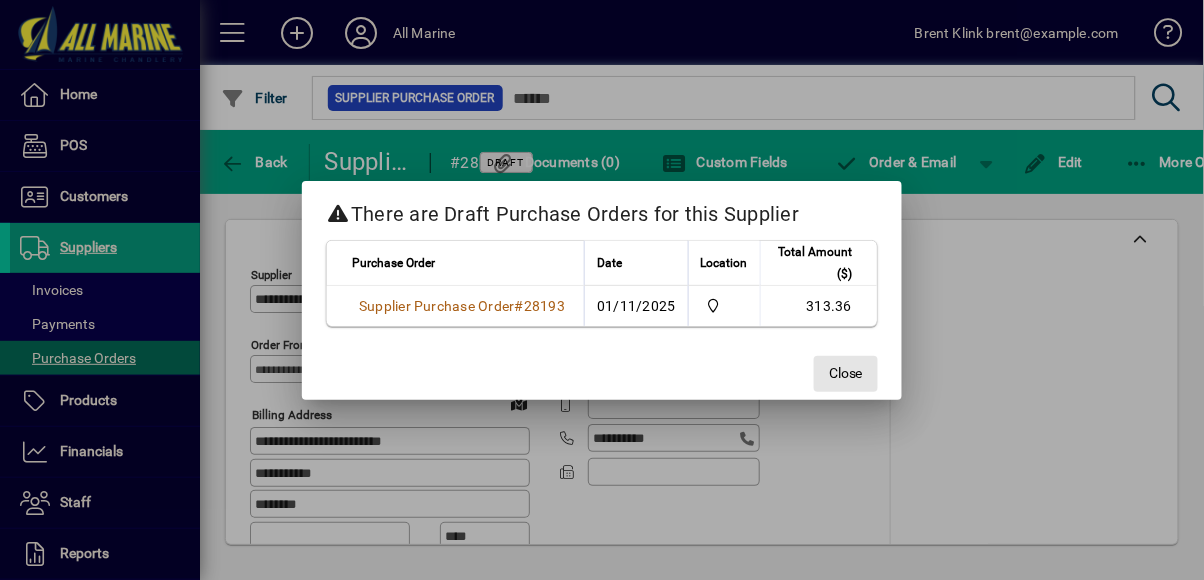 click 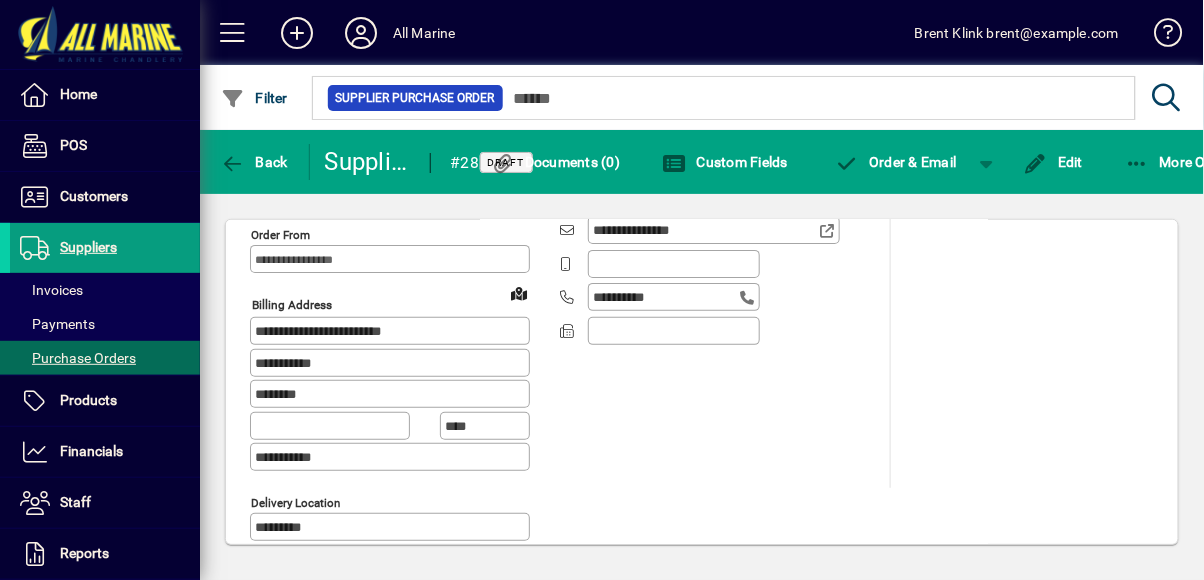 scroll, scrollTop: 136, scrollLeft: 0, axis: vertical 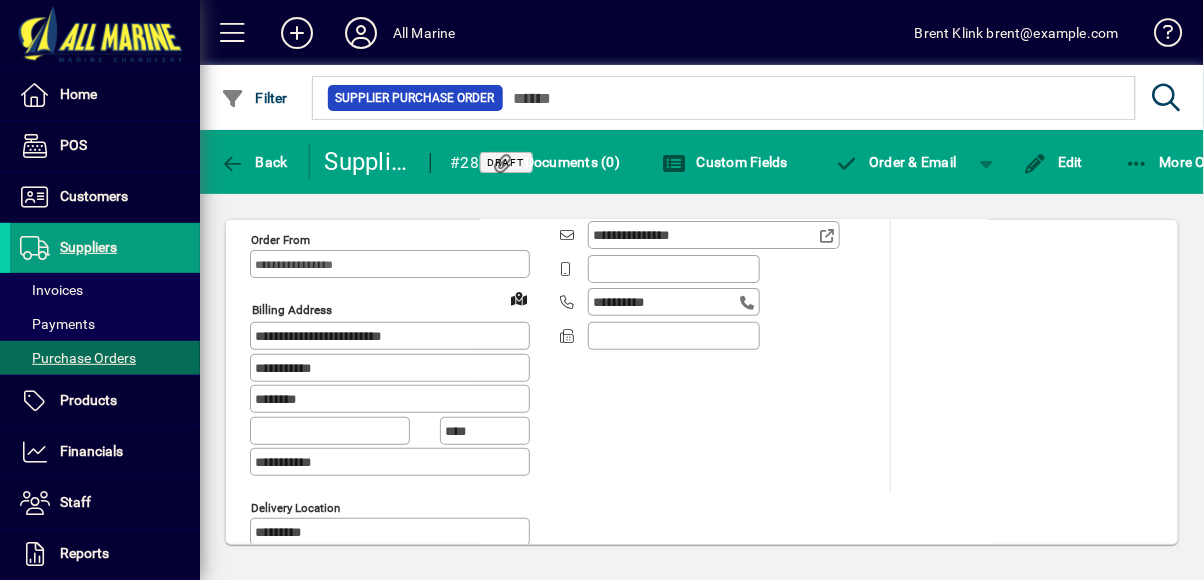 click on "Edit" 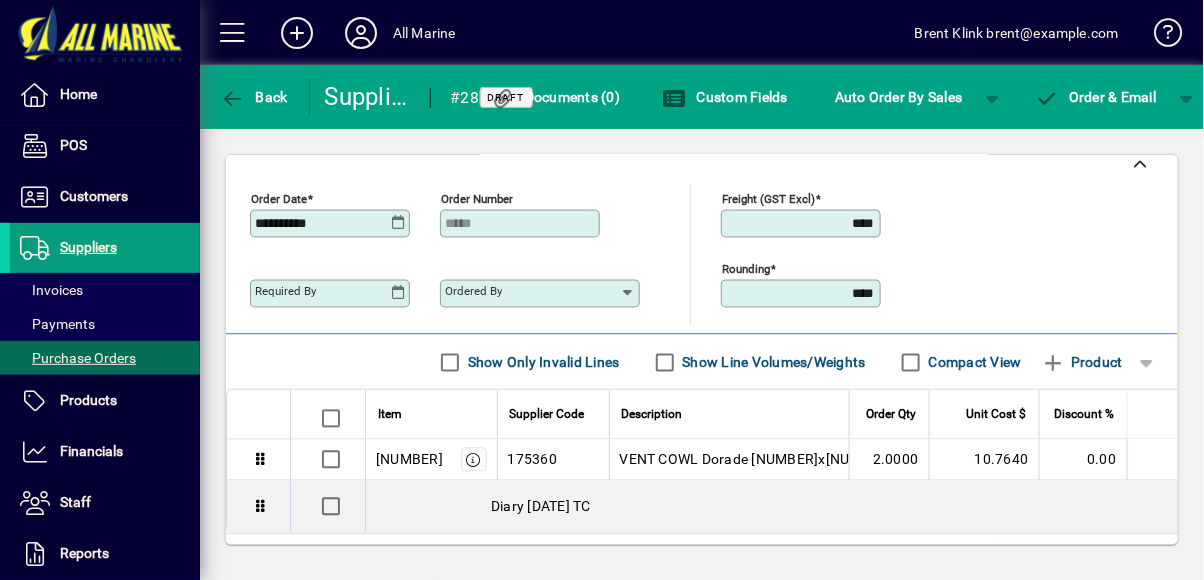 scroll, scrollTop: 936, scrollLeft: 0, axis: vertical 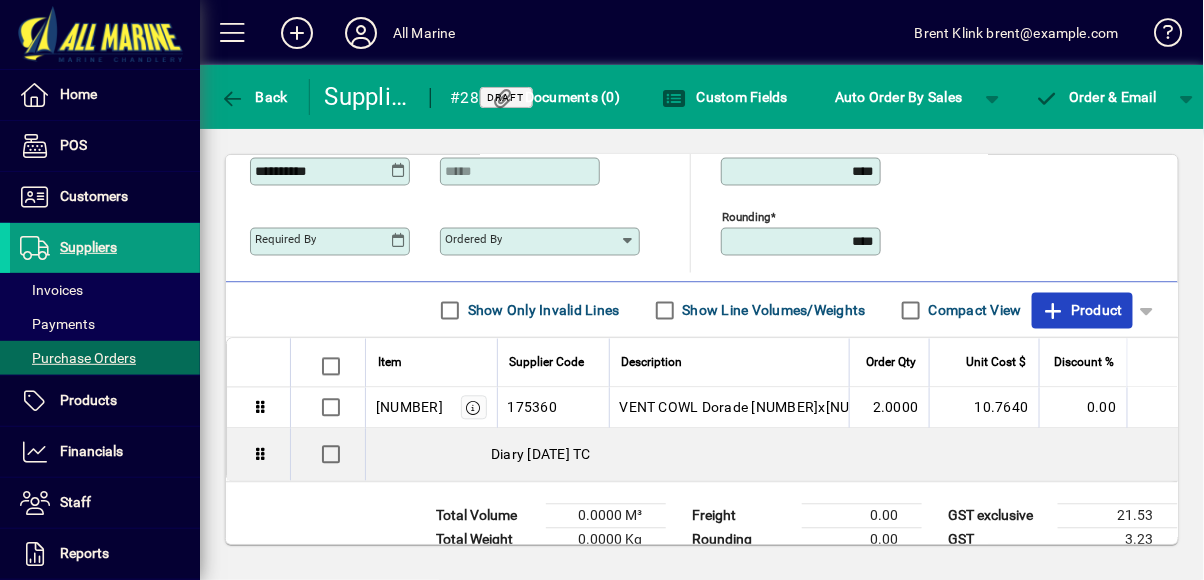 click on "Product" 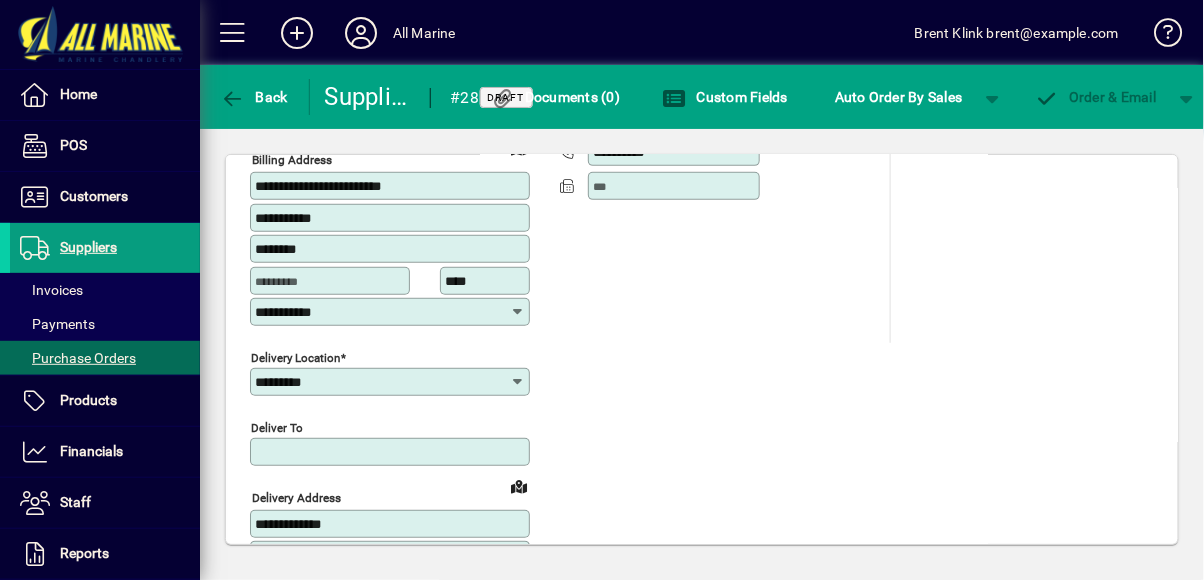 scroll, scrollTop: 184, scrollLeft: 0, axis: vertical 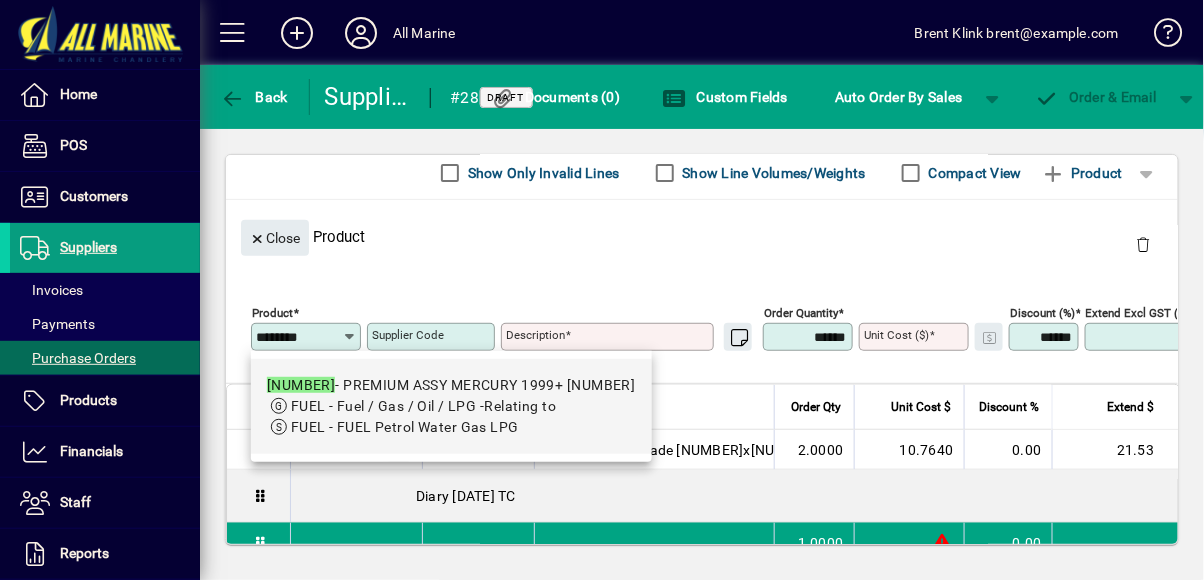 type on "********" 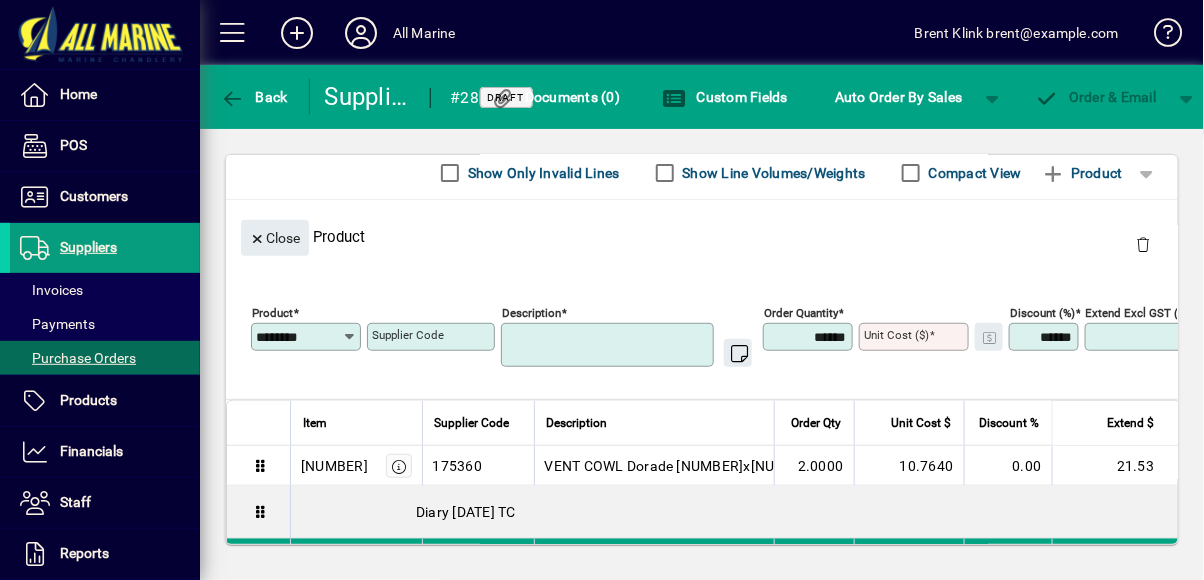 type on "**********" 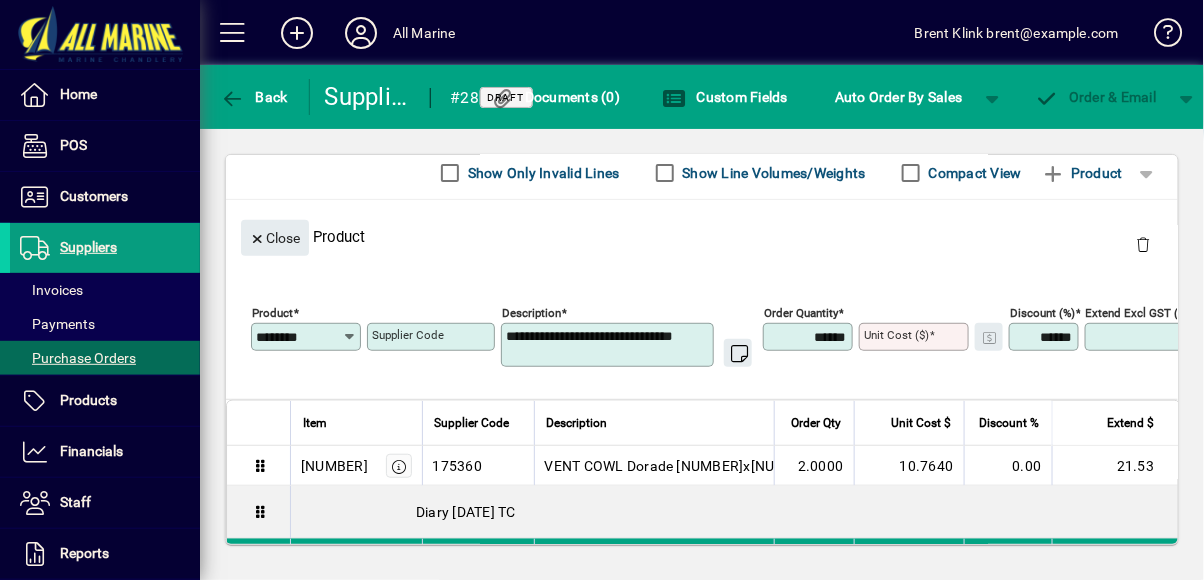 type on "******" 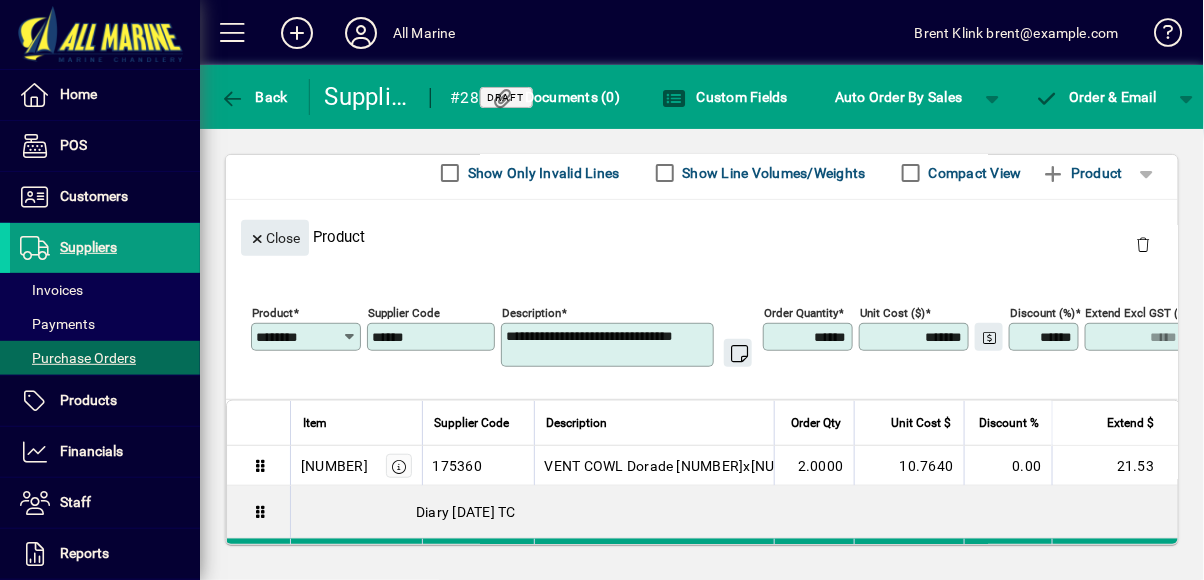 click on "******" at bounding box center (810, 337) 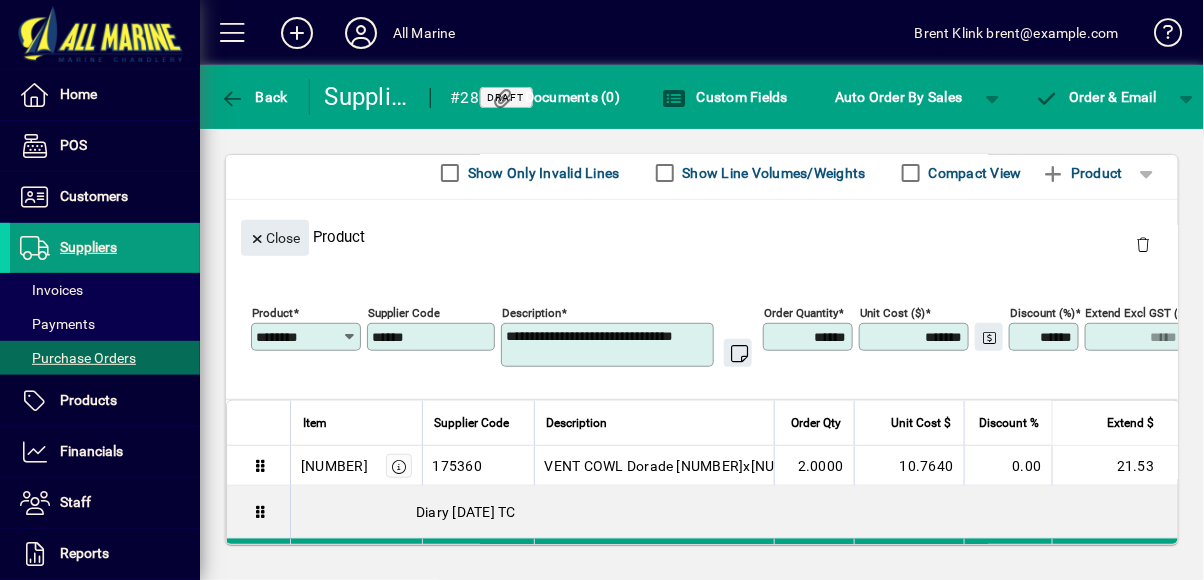 type on "*****" 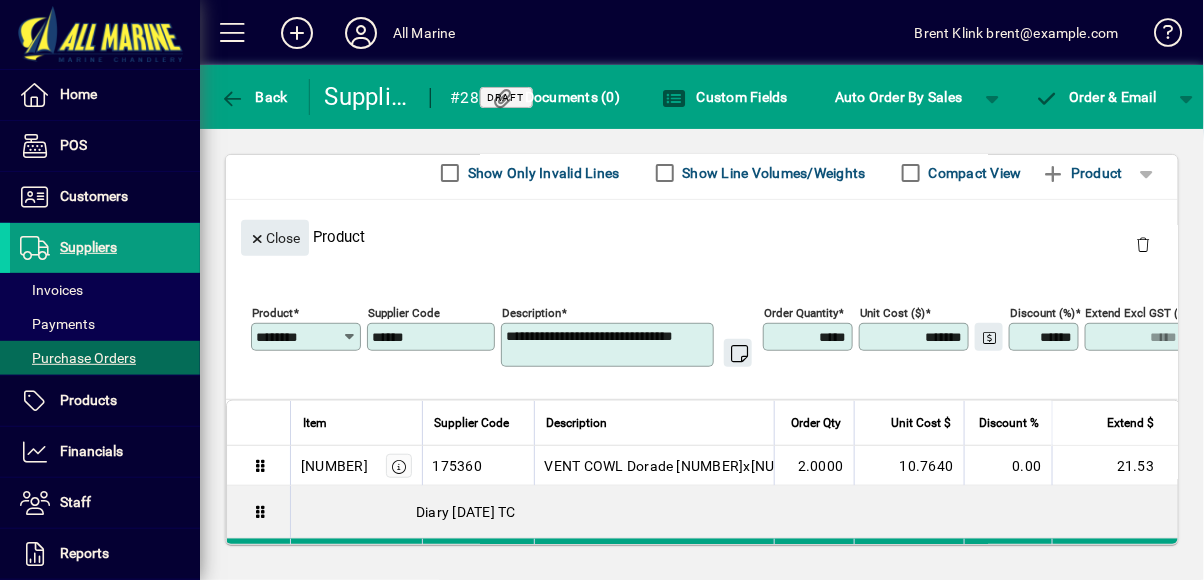 type on "****" 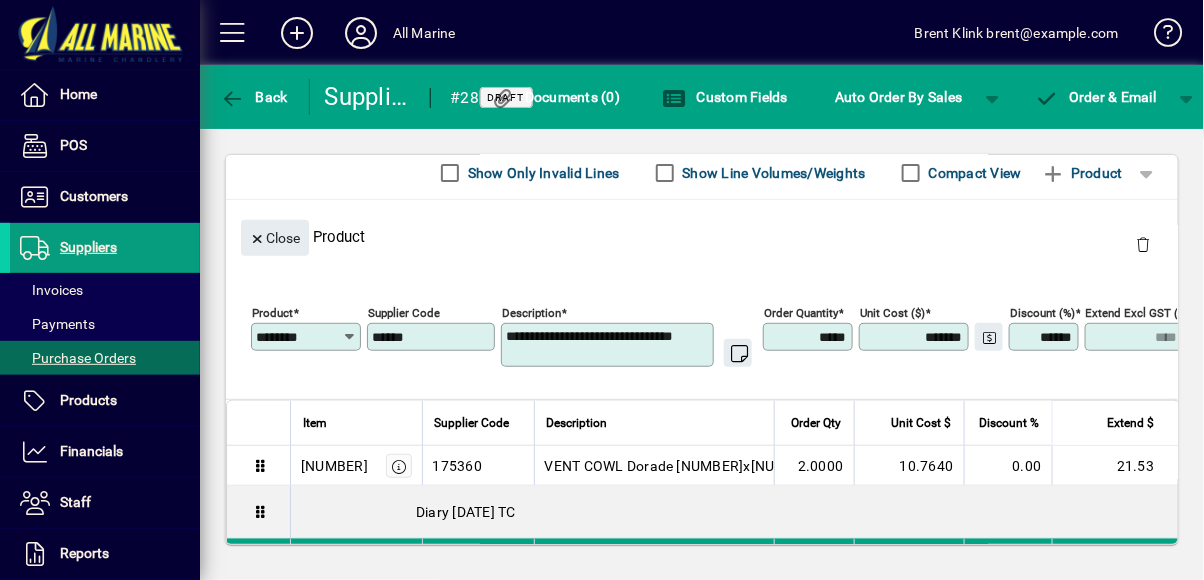 type on "******" 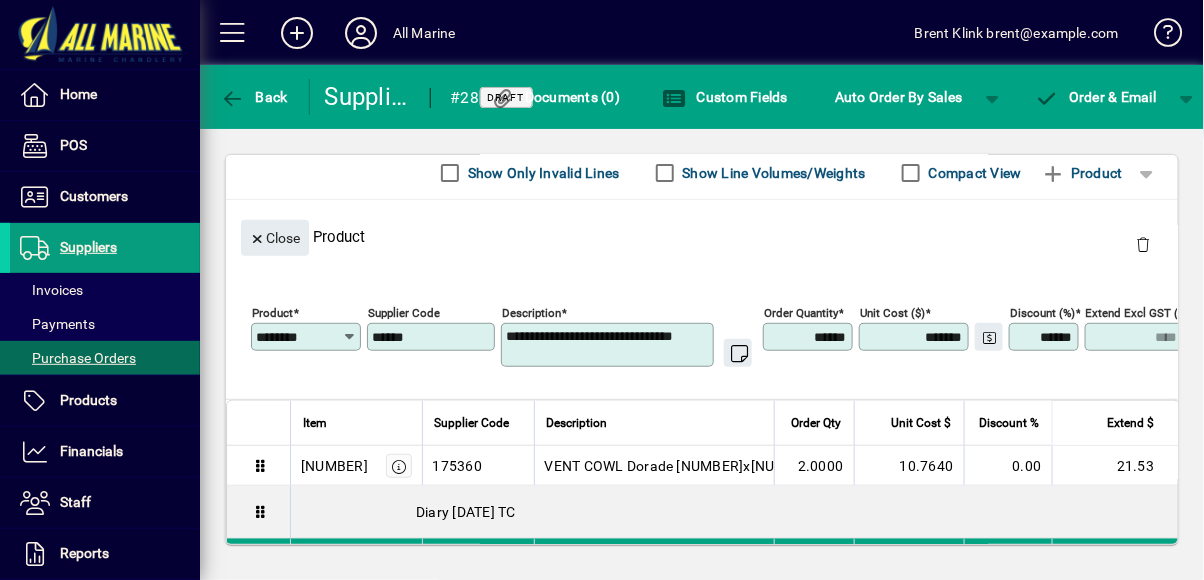type on "*****" 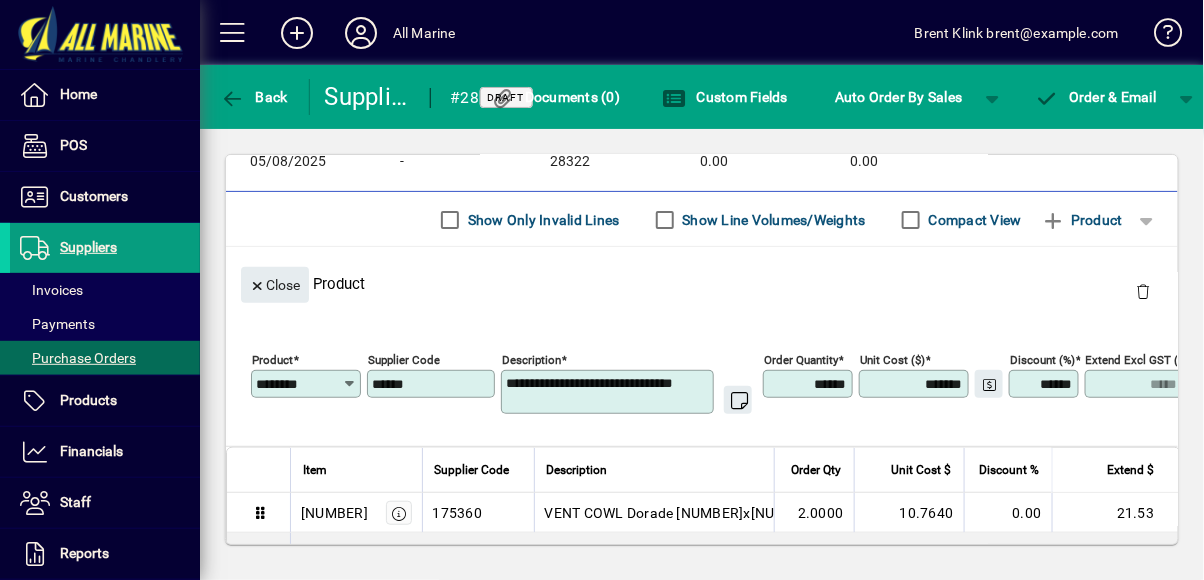 scroll, scrollTop: 136, scrollLeft: 0, axis: vertical 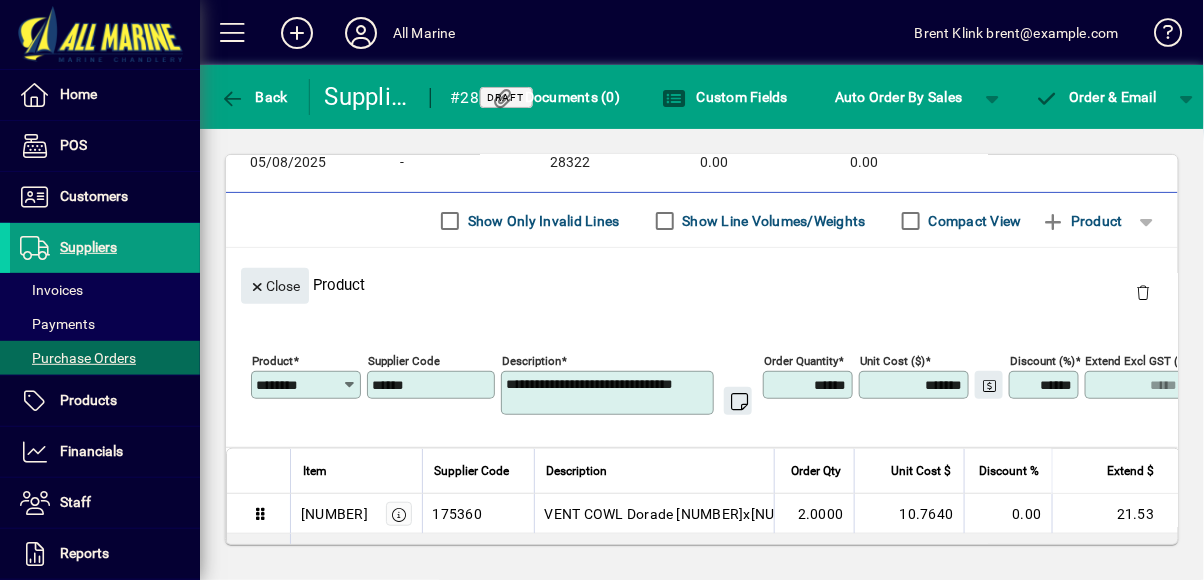 type on "******" 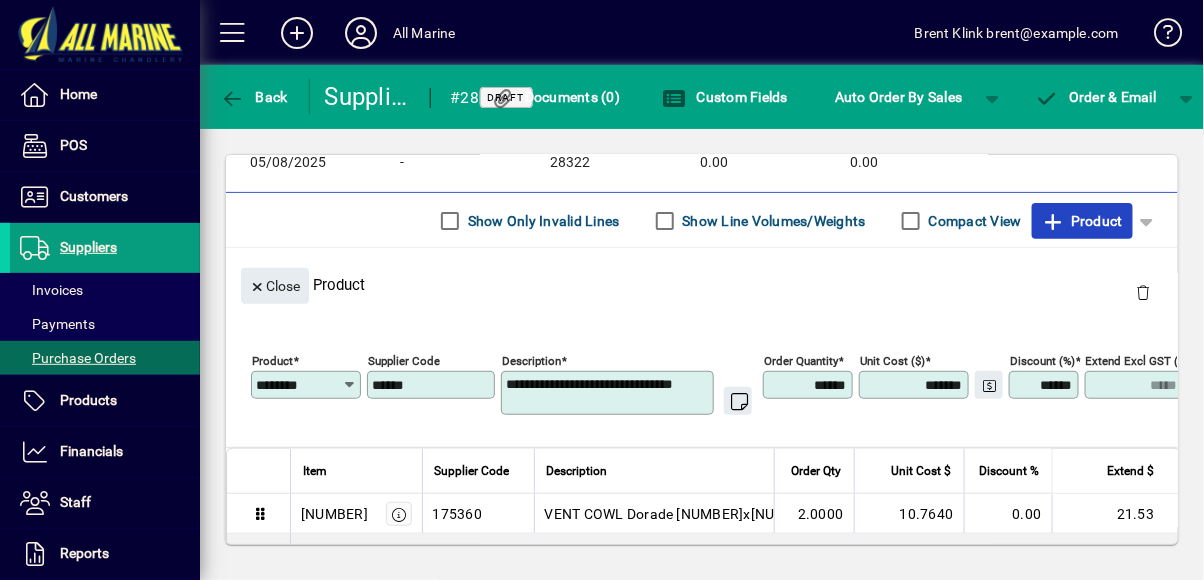 click on "Product" 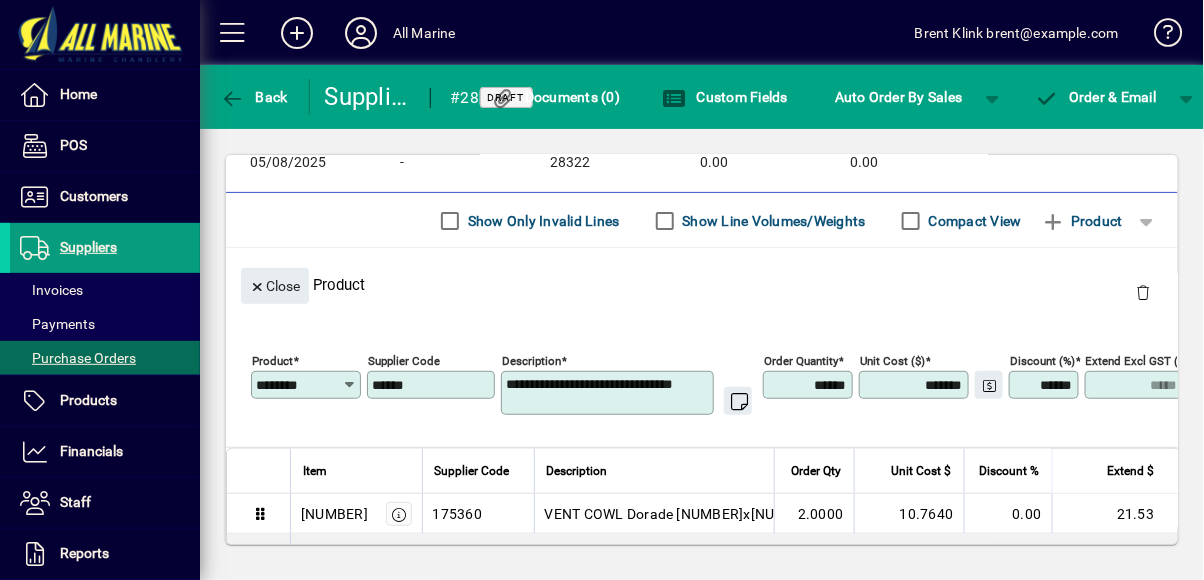 type 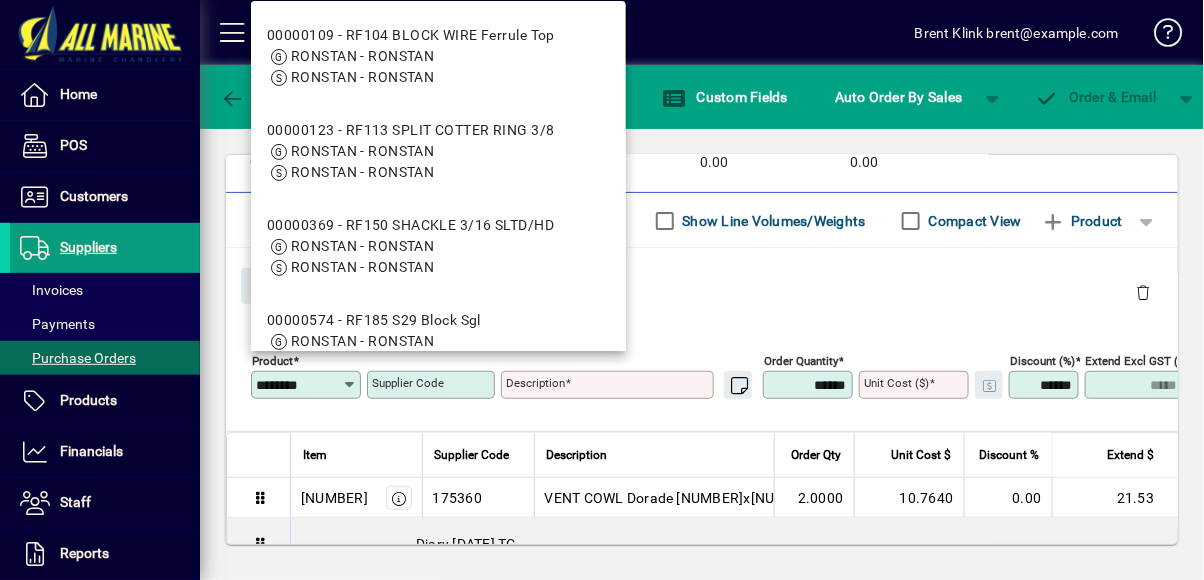 type on "********" 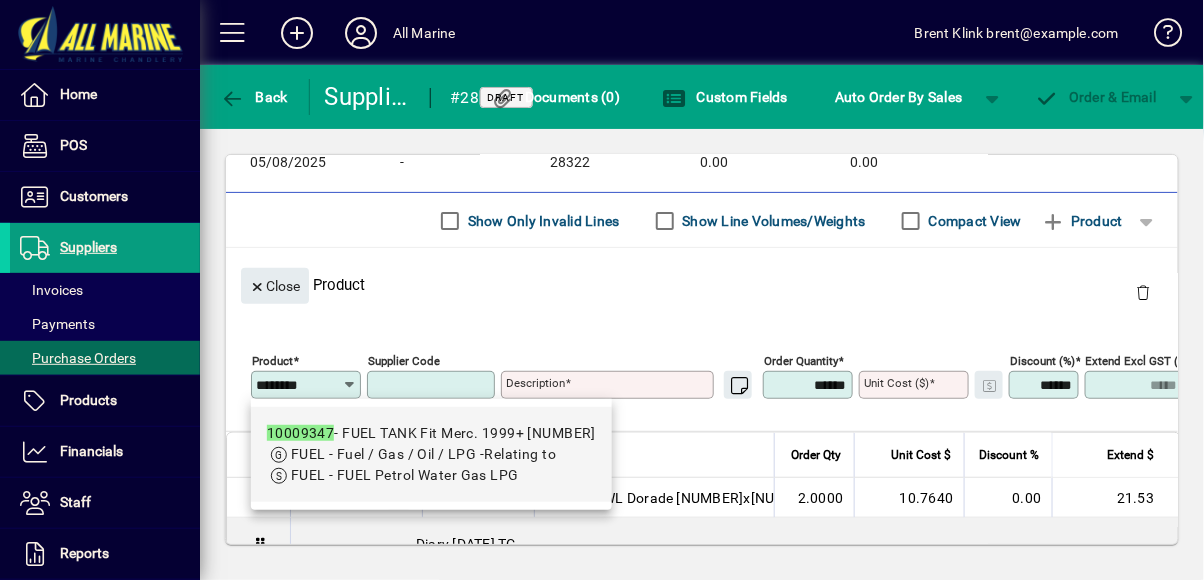 click on "FUEL - Fuel / Gas / Oil / LPG -Relating to" at bounding box center [423, 454] 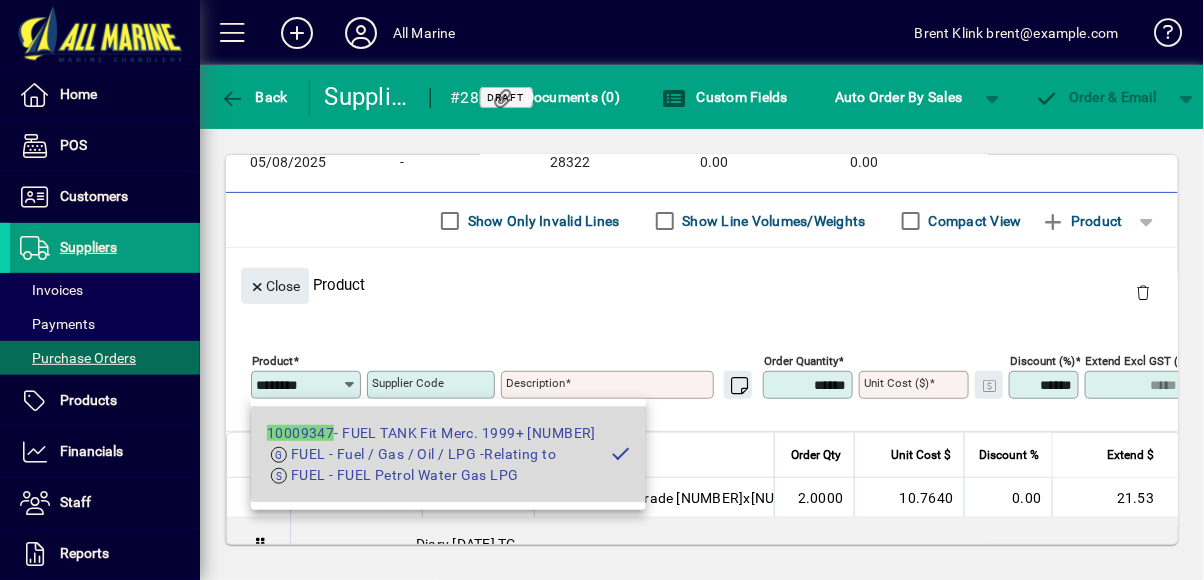 type on "**********" 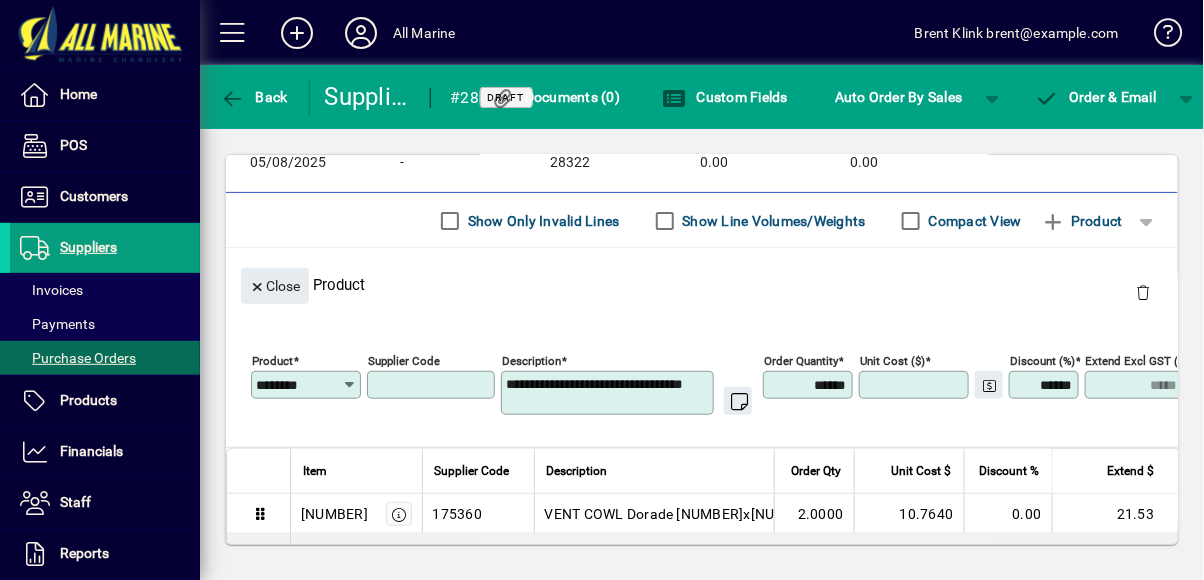 type on "******" 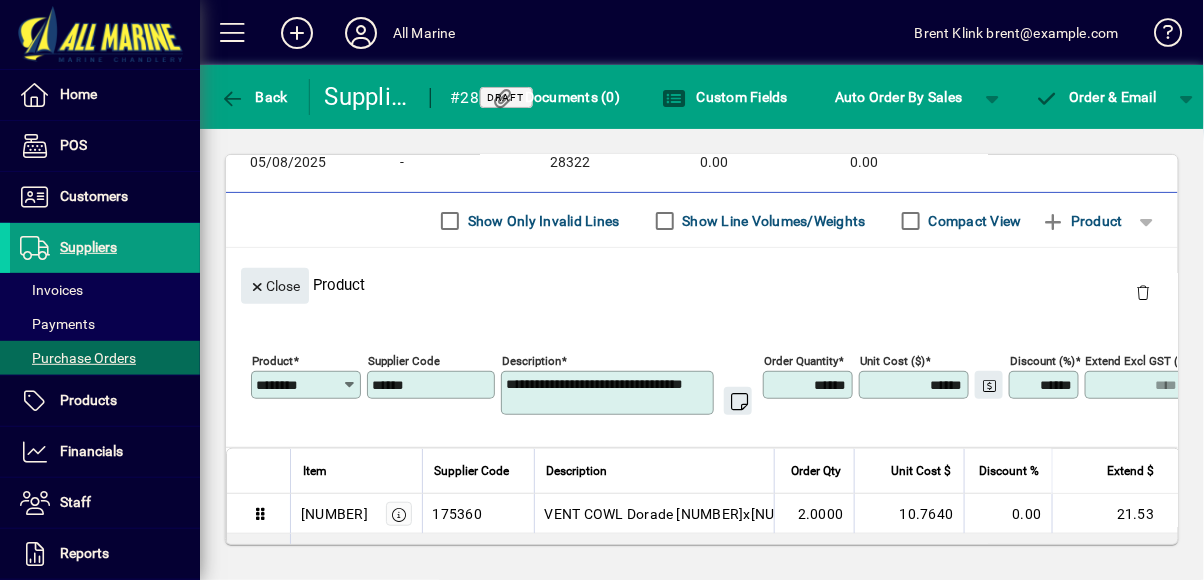 click on "******" at bounding box center [810, 385] 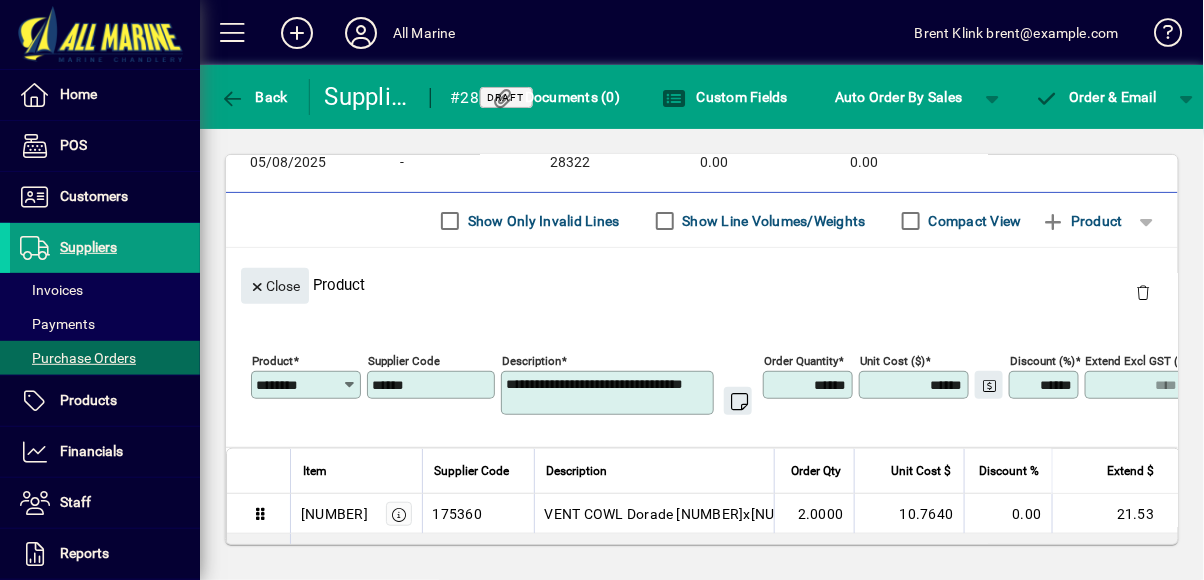 type on "*****" 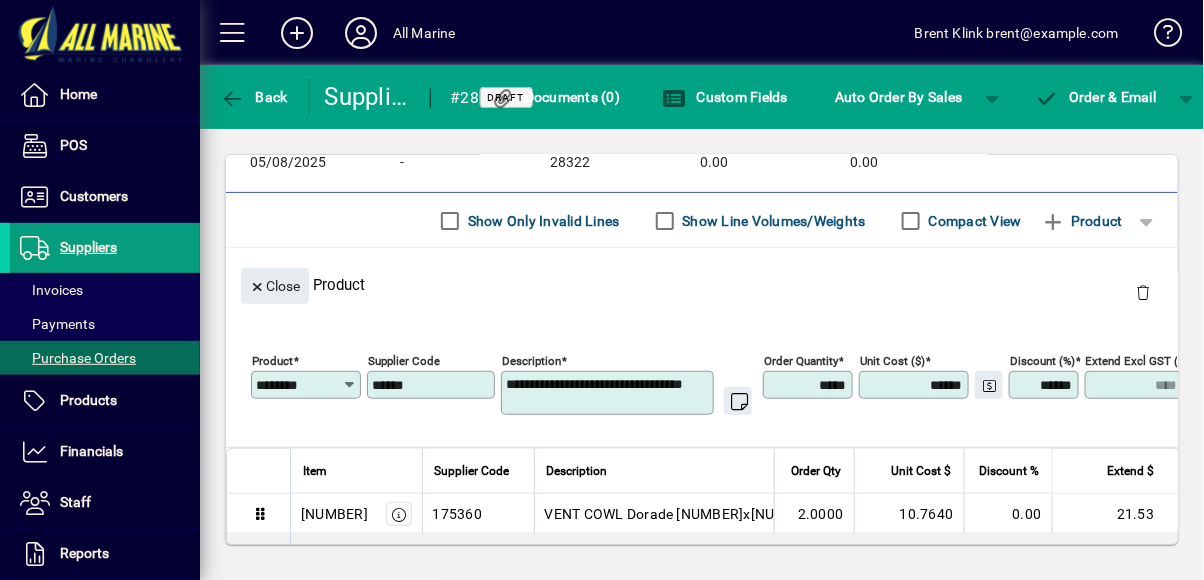type on "****" 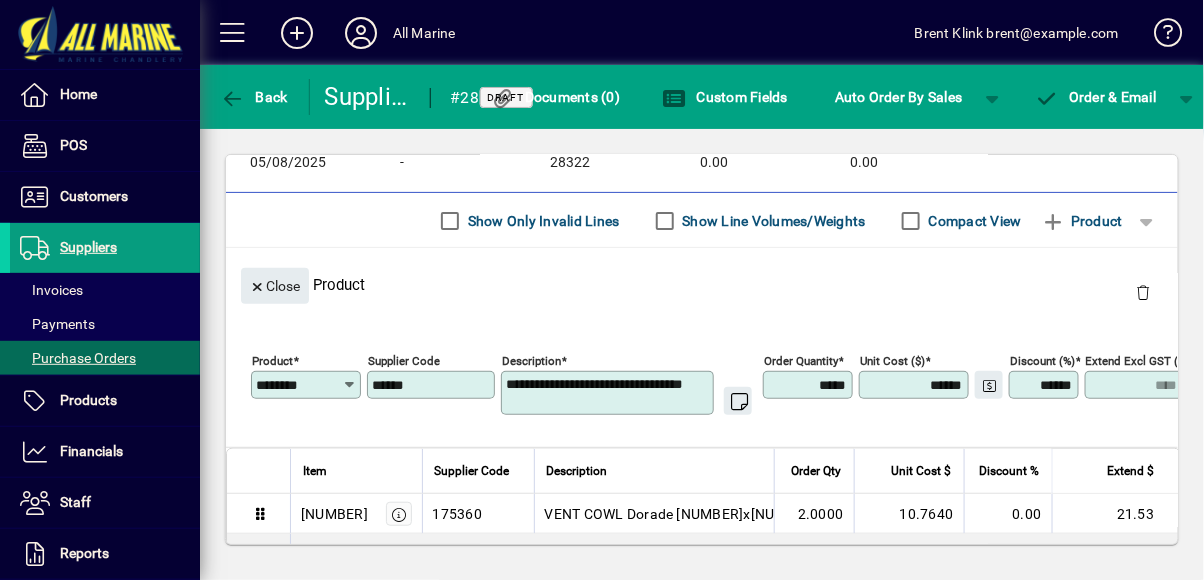 type on "******" 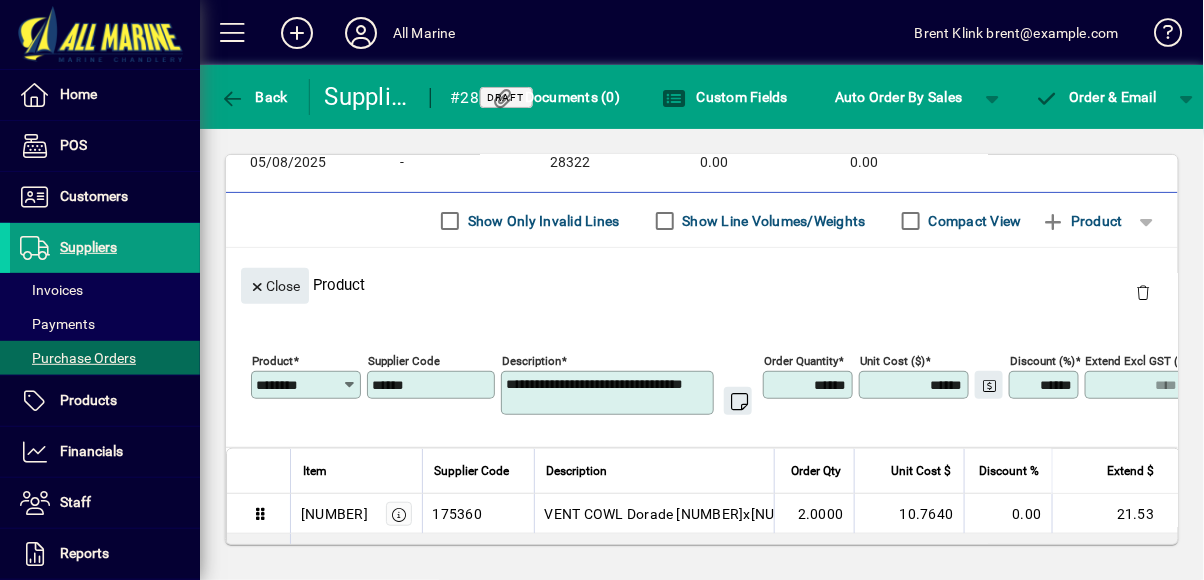 type on "*****" 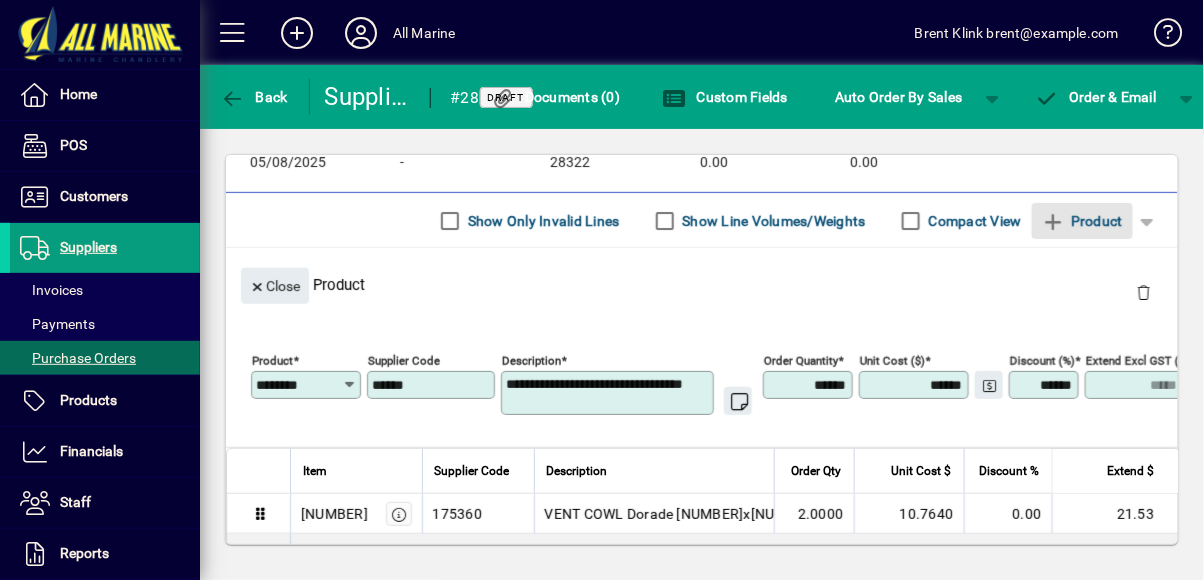 type on "******" 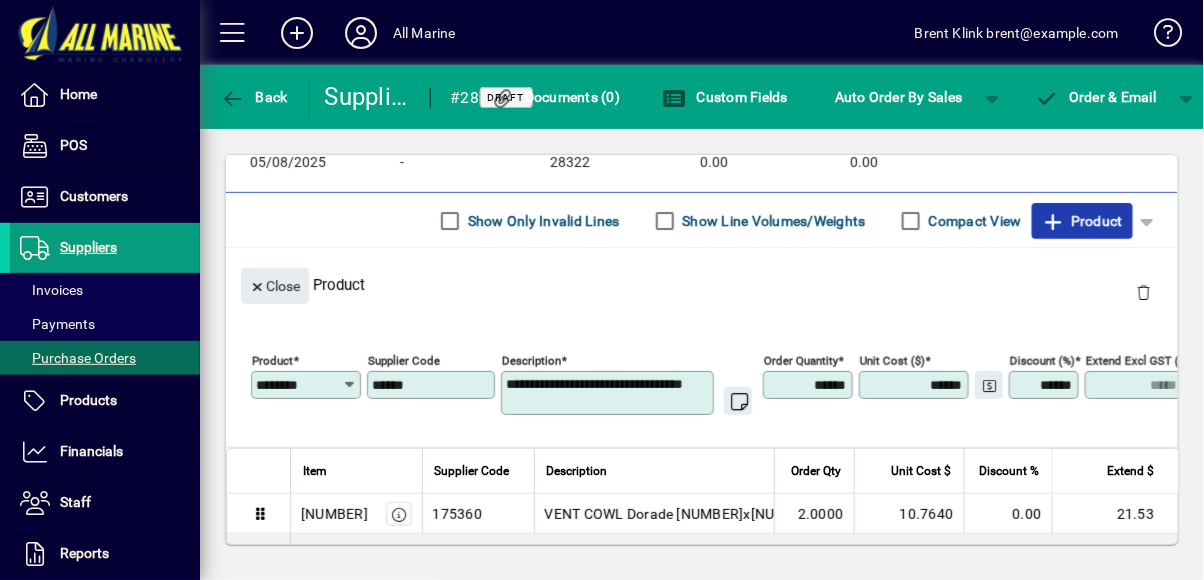 click on "Product" 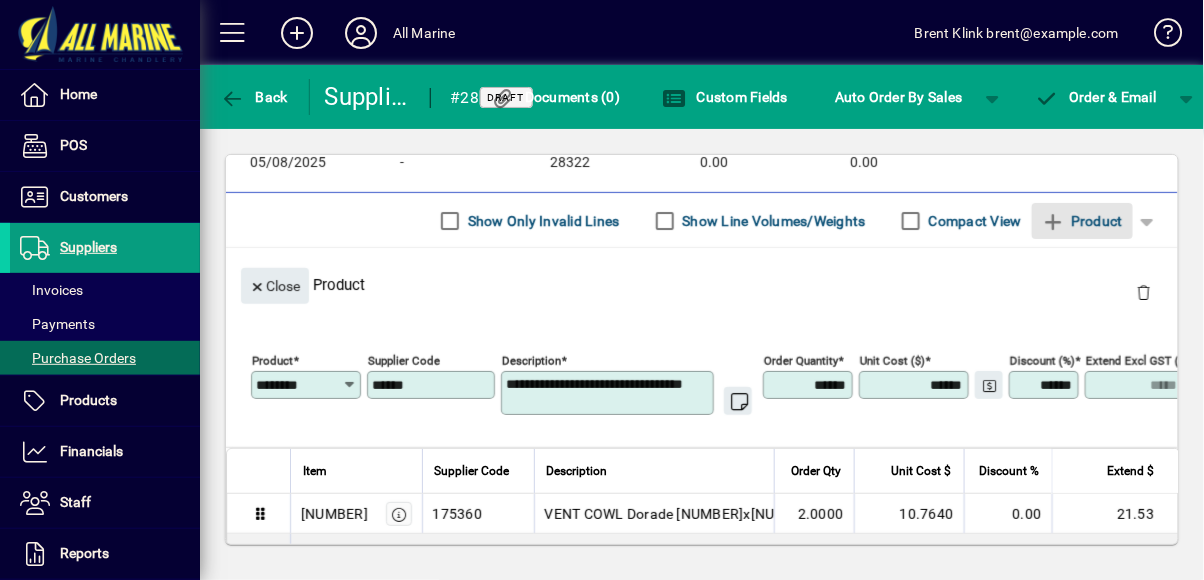 type 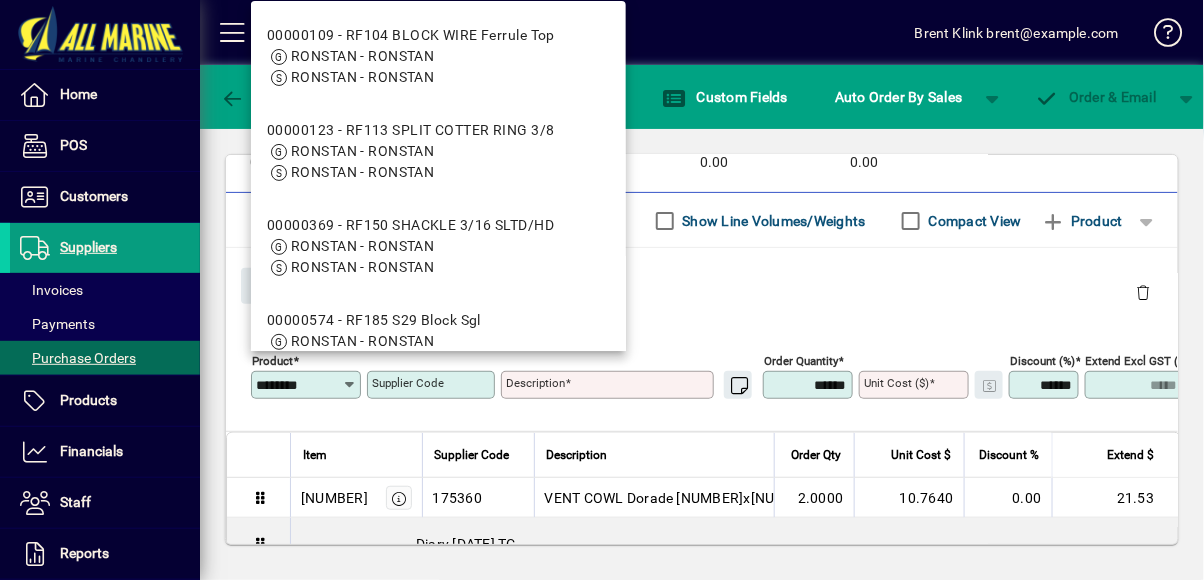 type on "********" 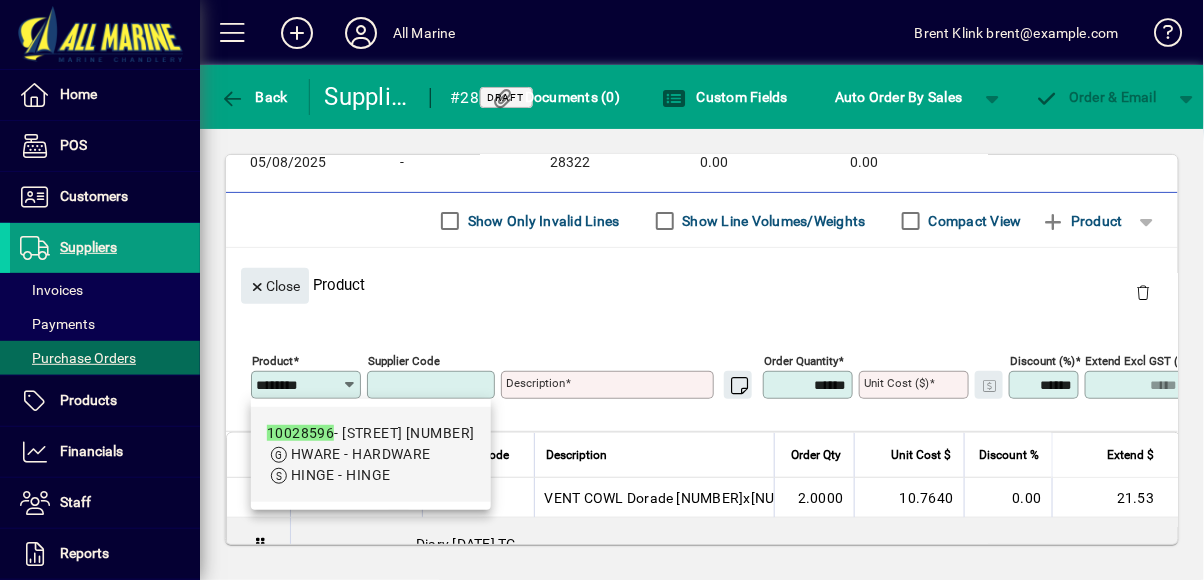 click on "HWARE - HARDWARE" at bounding box center (371, 454) 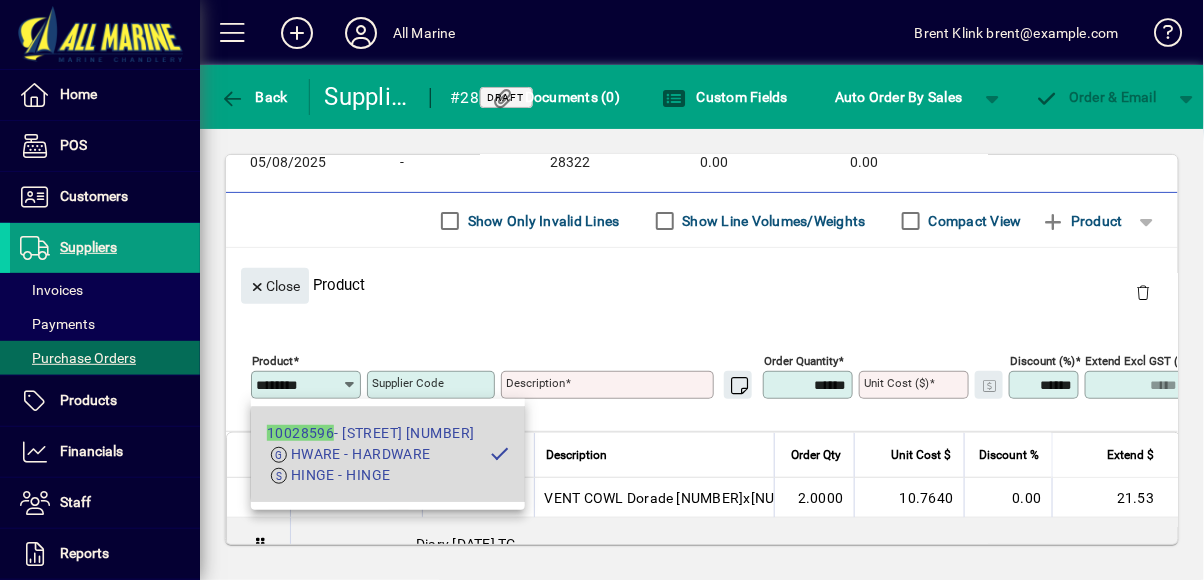 type on "**********" 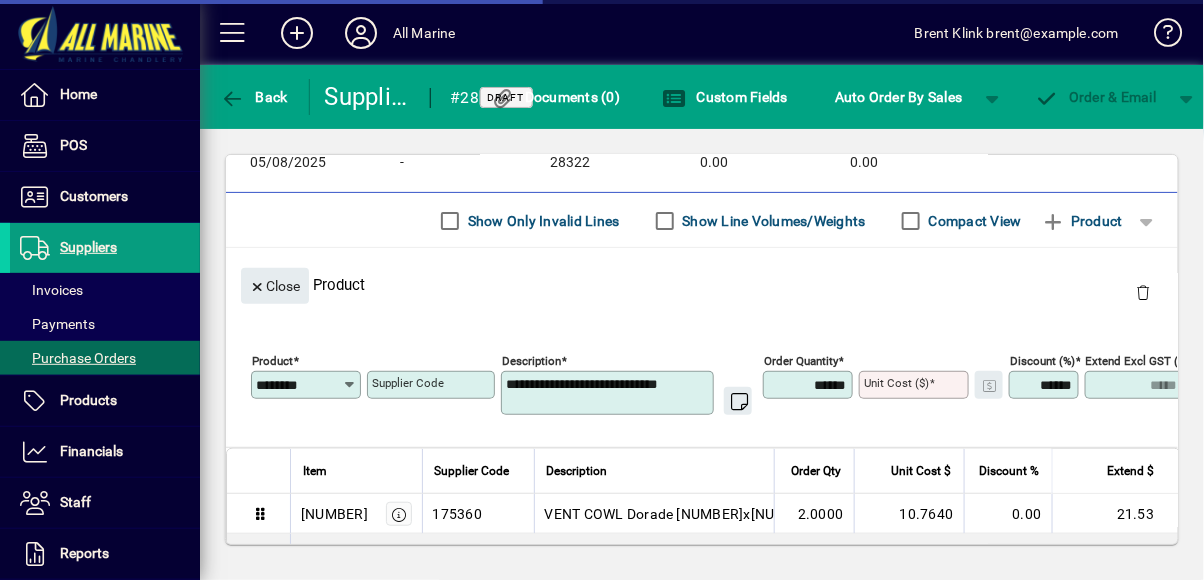 type on "******" 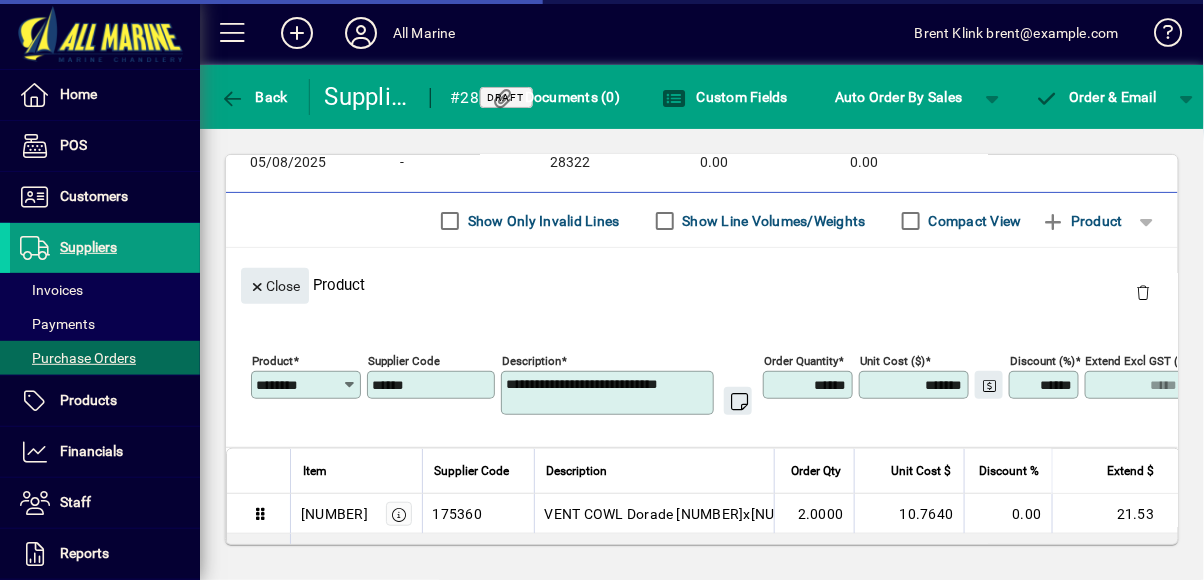 click on "******" at bounding box center [810, 385] 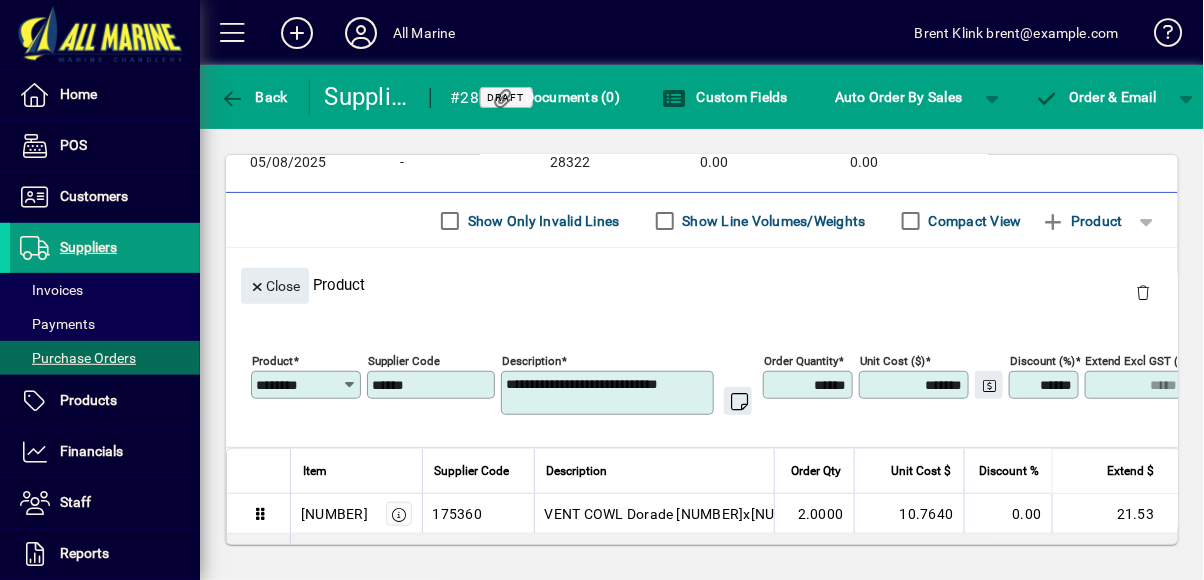 type on "*****" 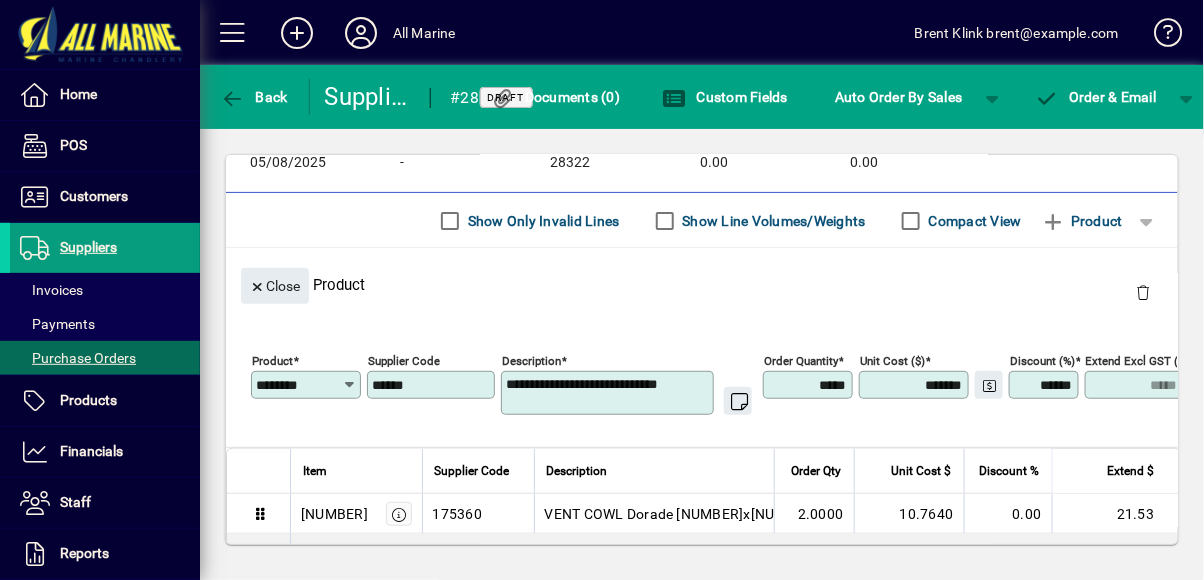 type on "****" 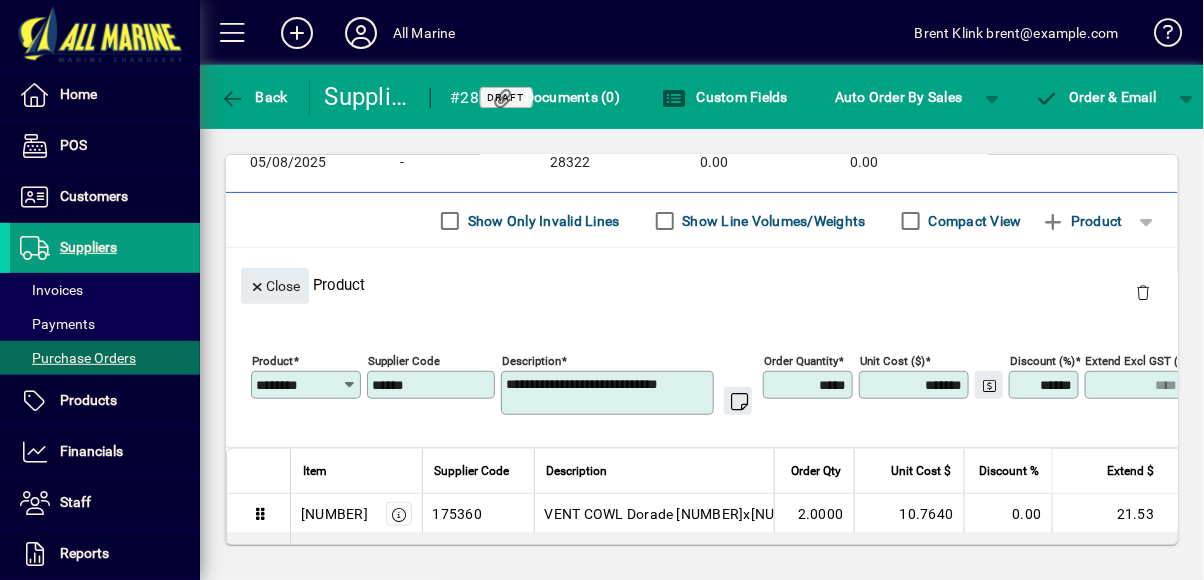 type on "******" 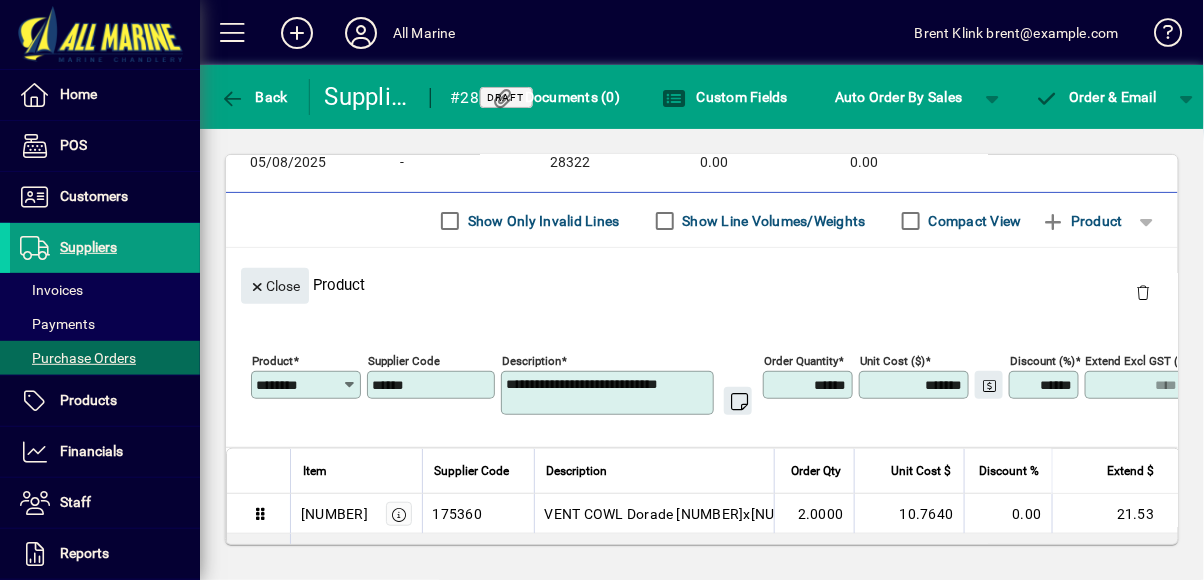 type on "*****" 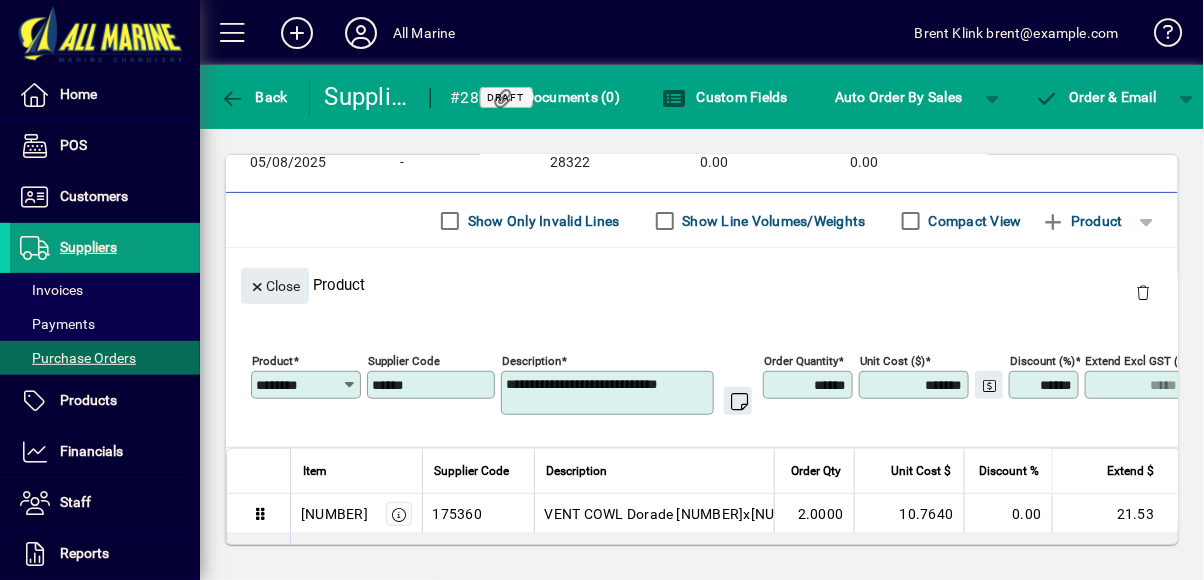 type on "******" 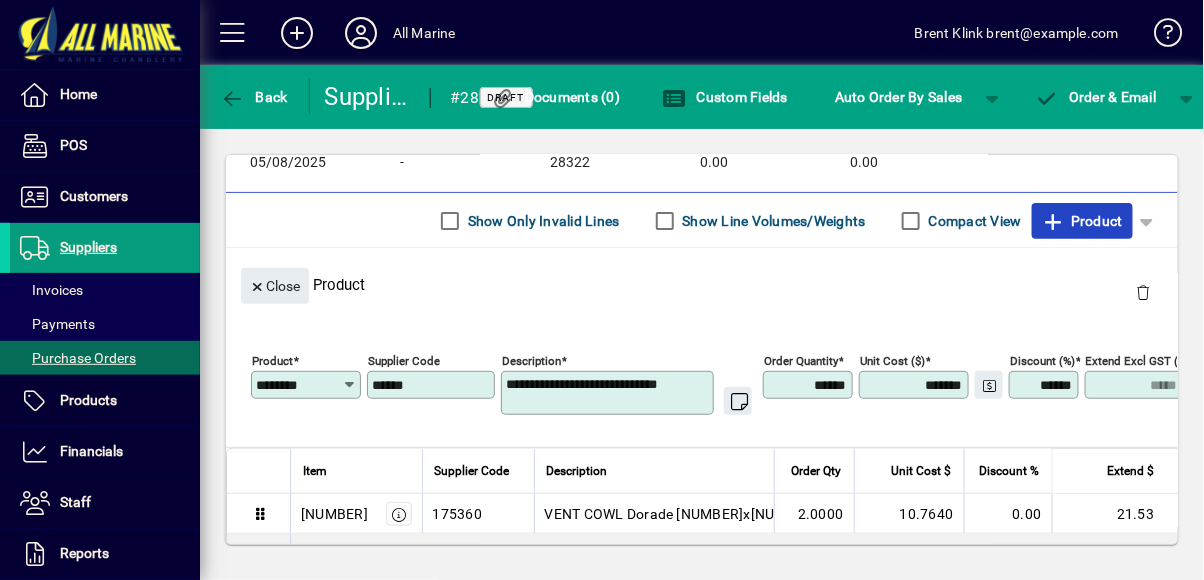 click on "Product" 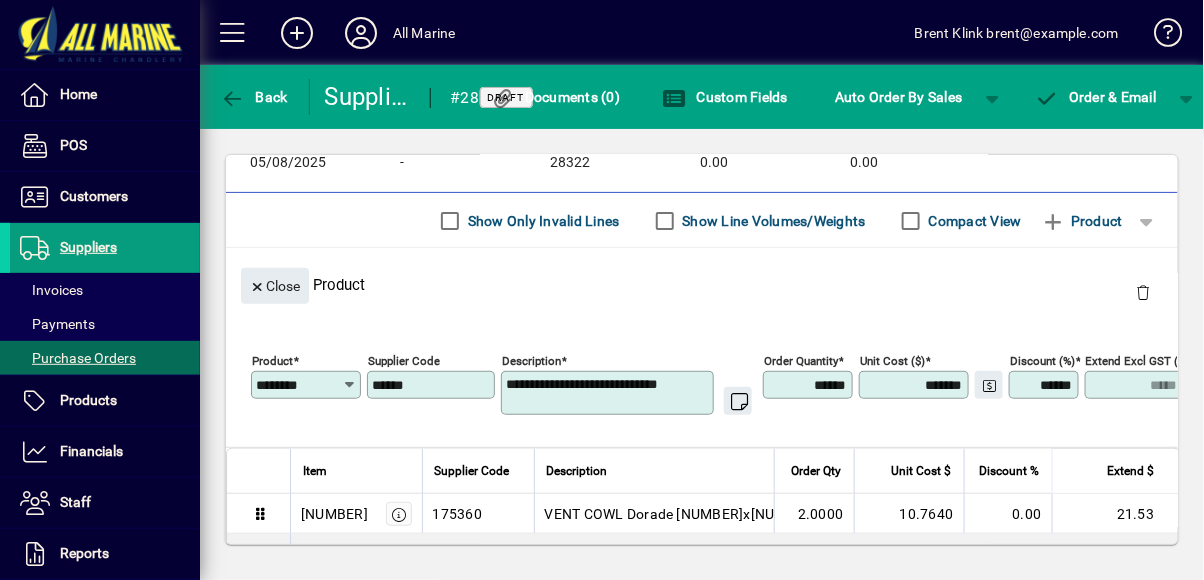 type 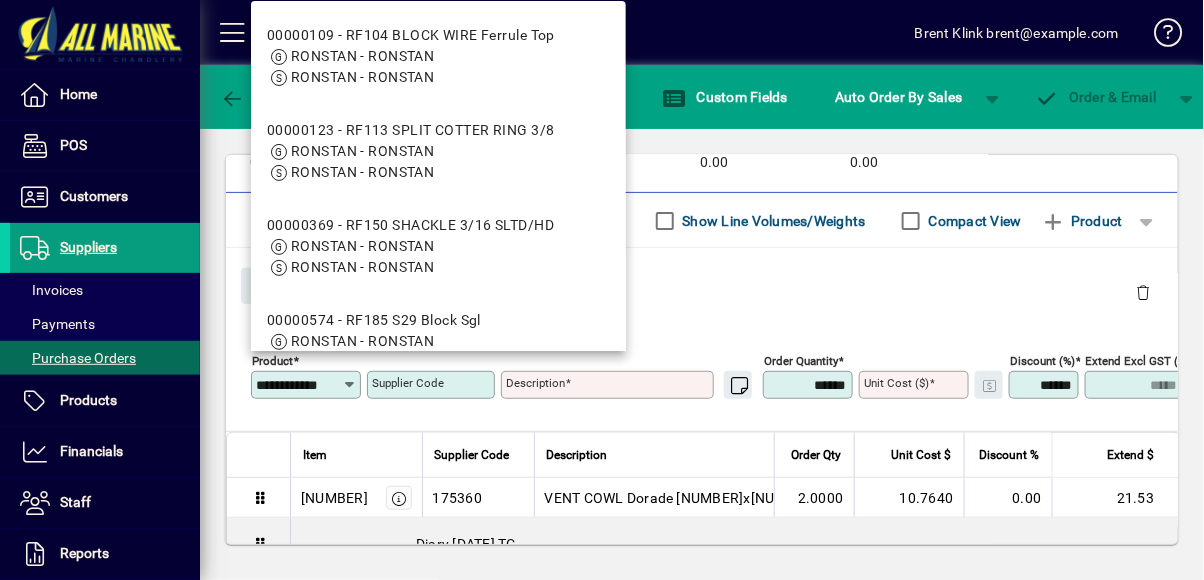 scroll, scrollTop: 0, scrollLeft: 10, axis: horizontal 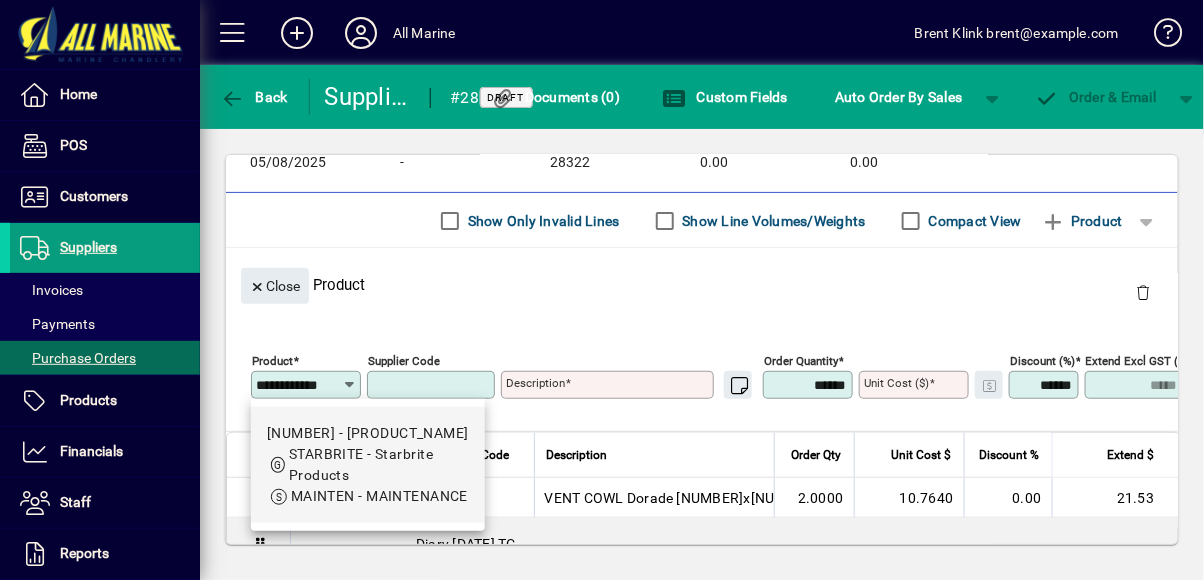 click on "STARBRITE - Starbrite Products" at bounding box center (361, 464) 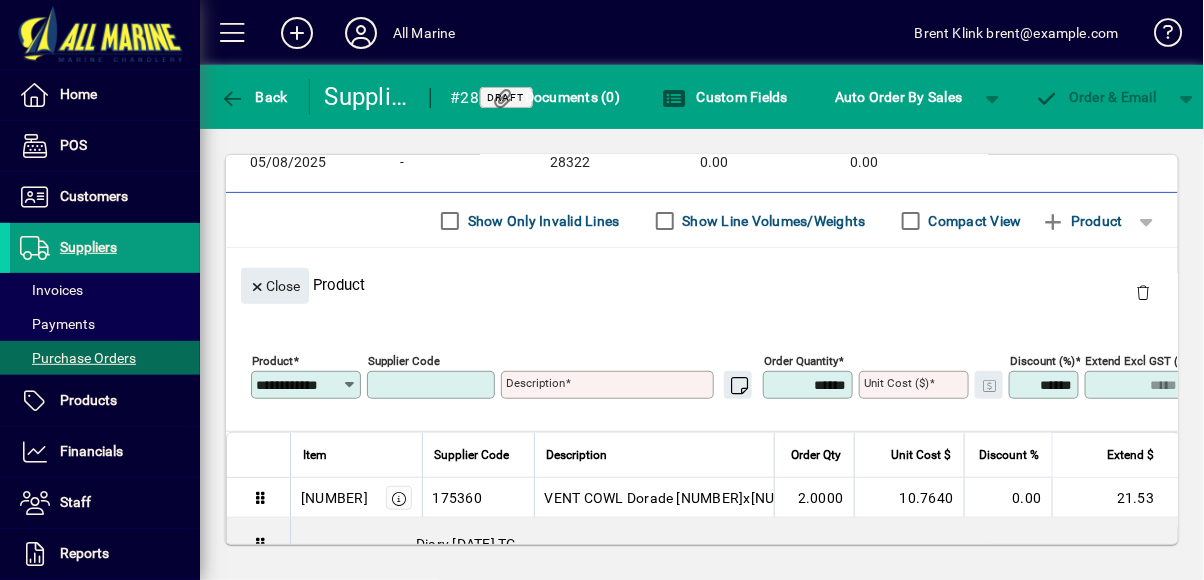 type on "********" 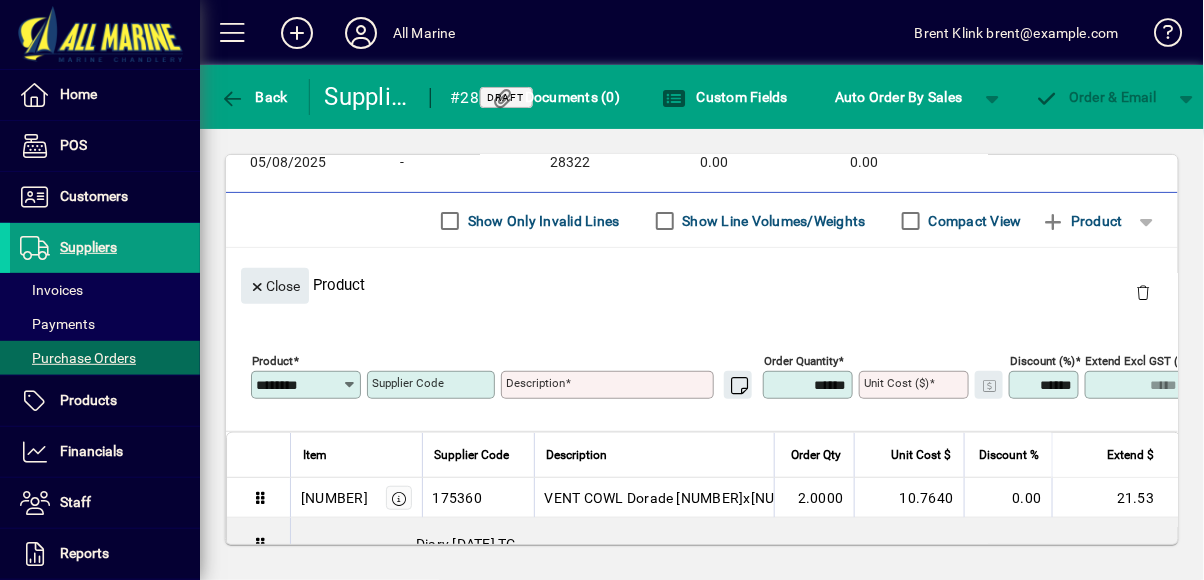 type on "**********" 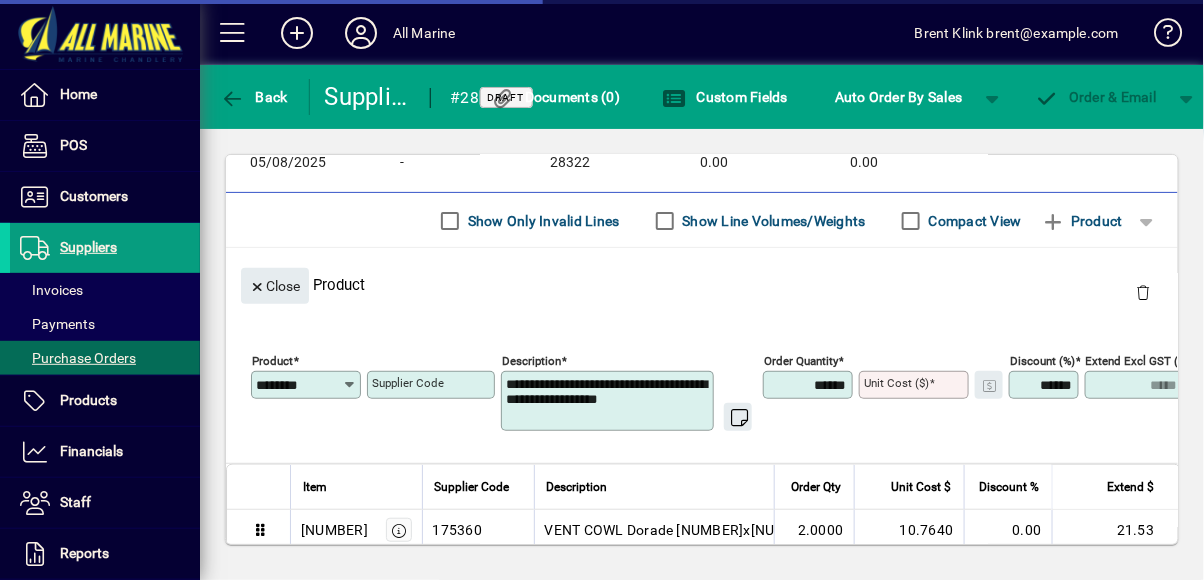 type on "******" 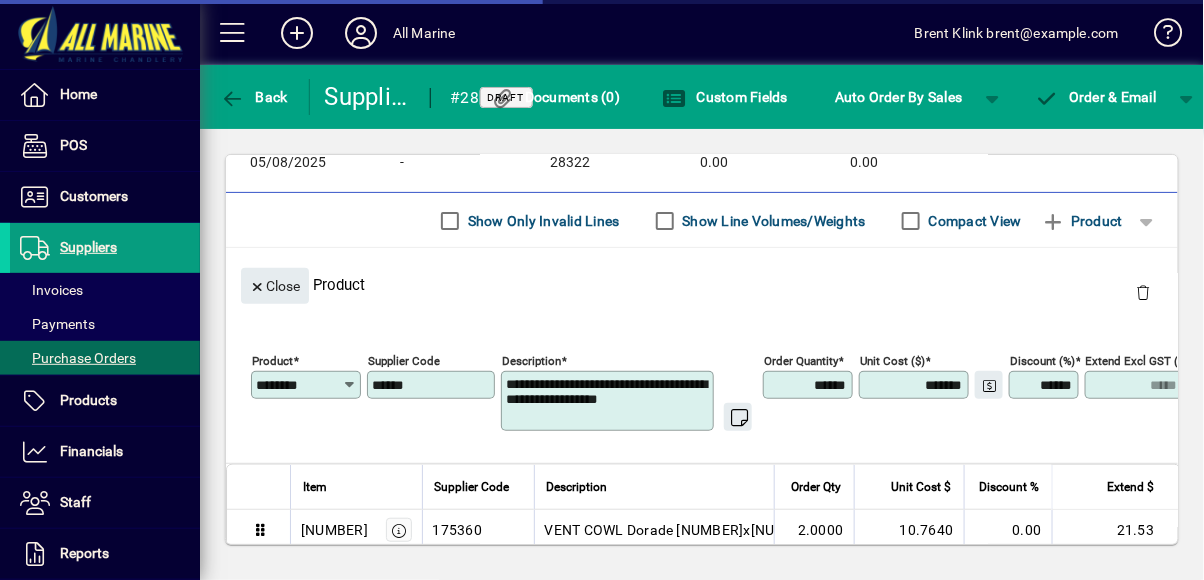 click on "******" at bounding box center [810, 385] 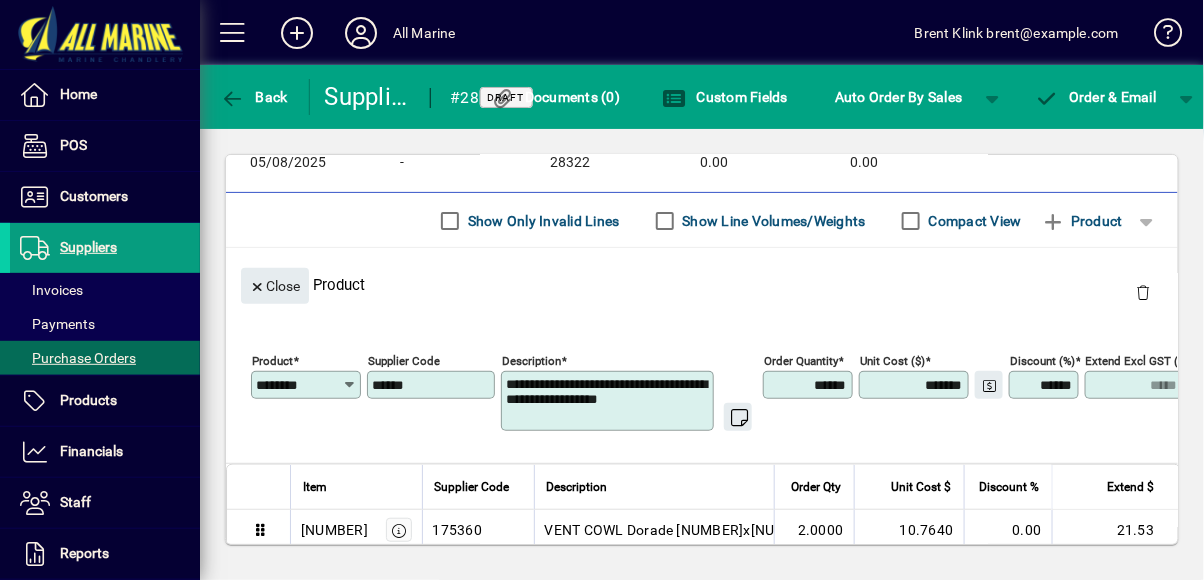 type on "*****" 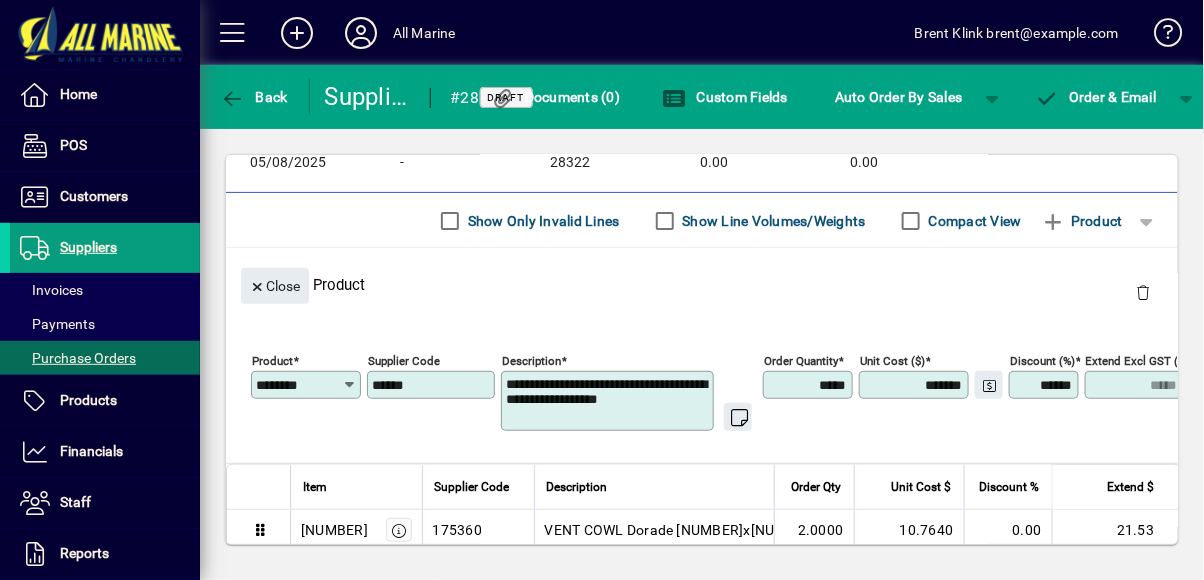 type on "****" 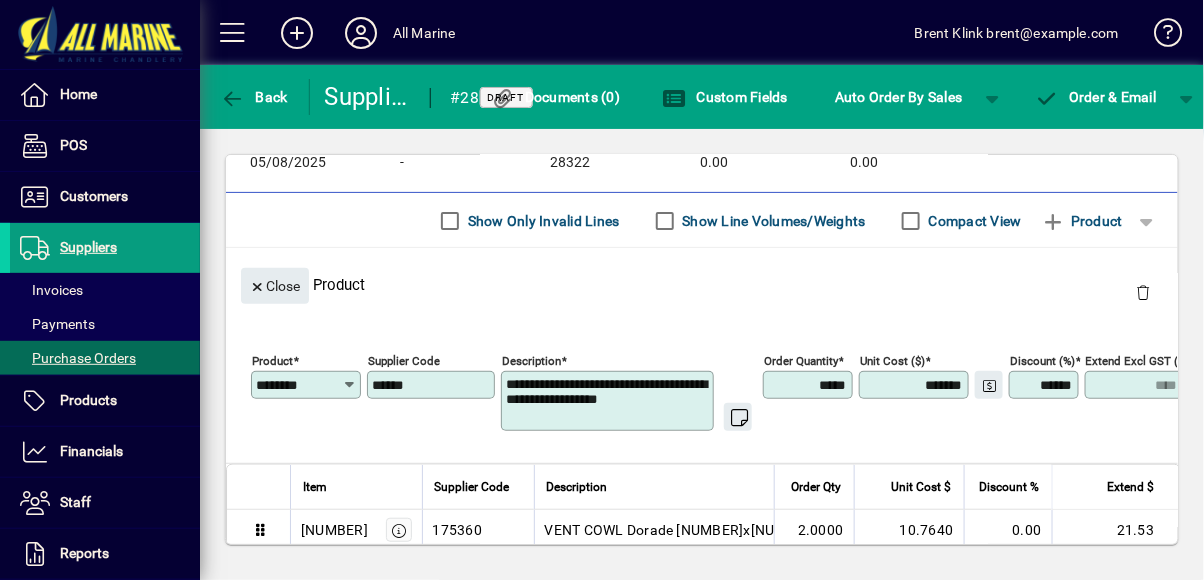 type on "******" 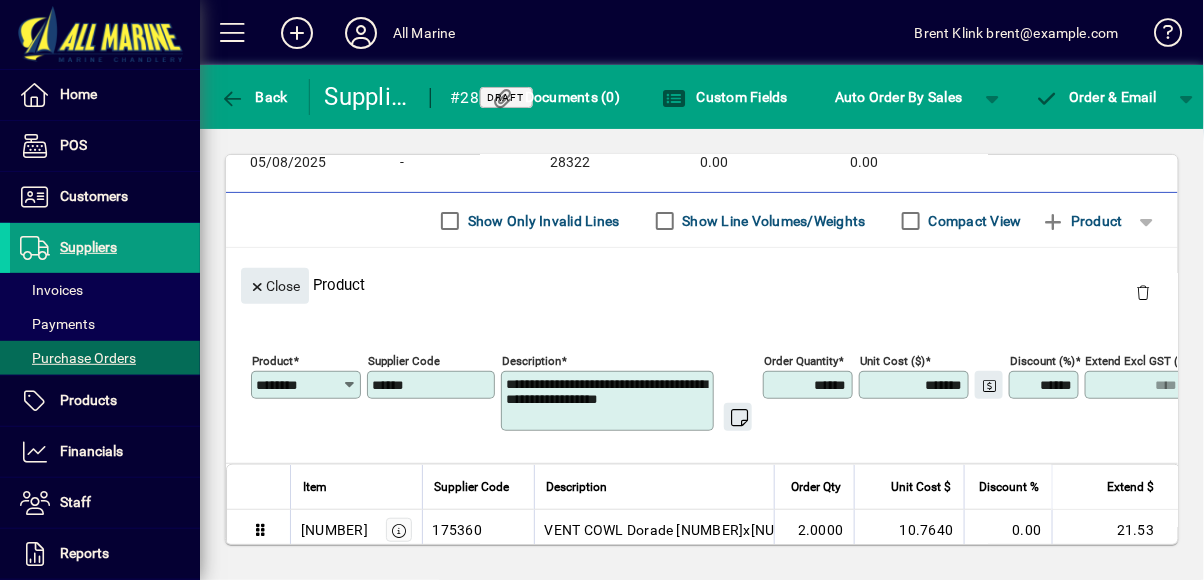 type on "*****" 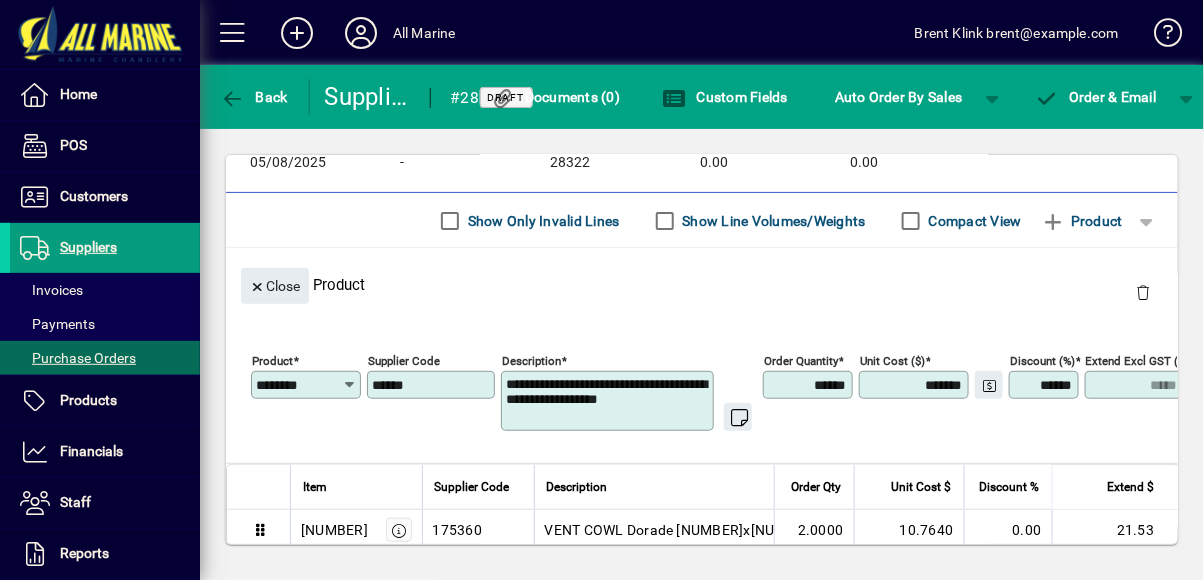 type on "******" 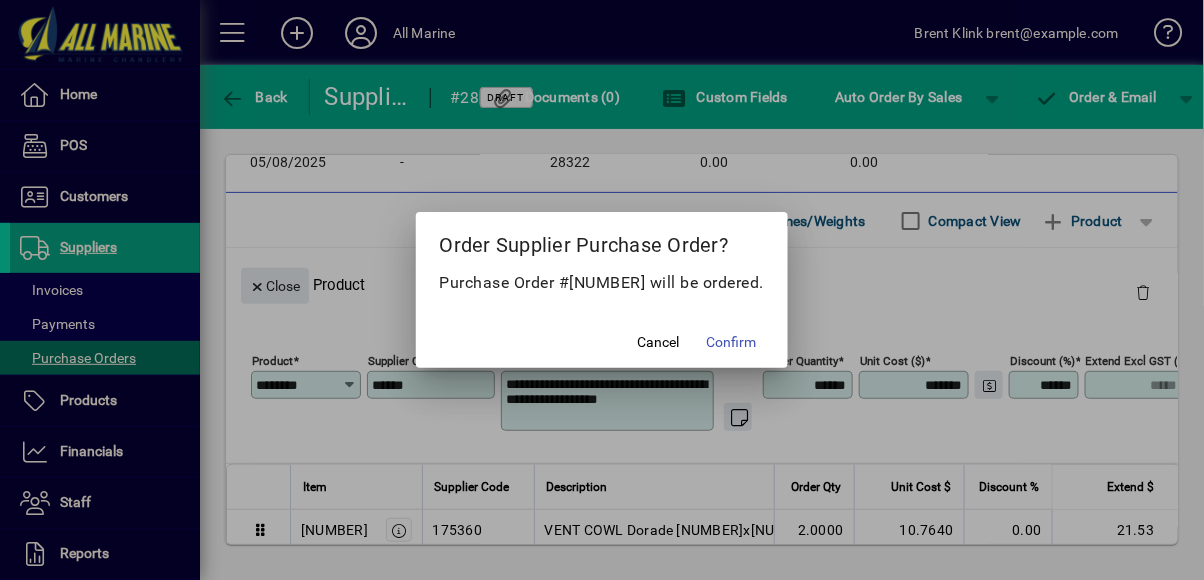 click on "Confirm" 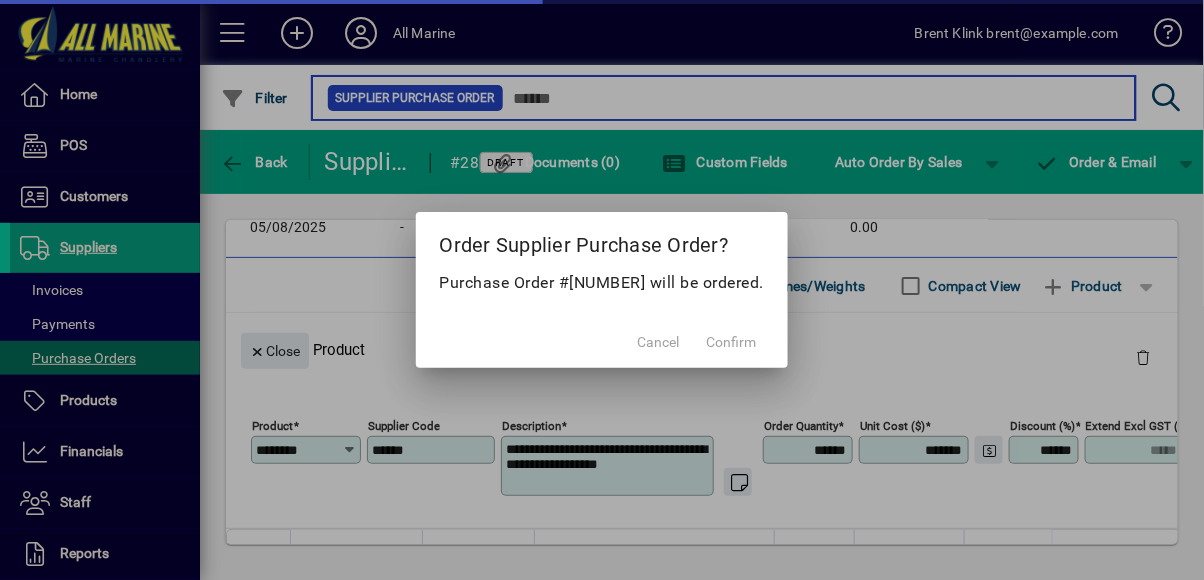 type on "***" 